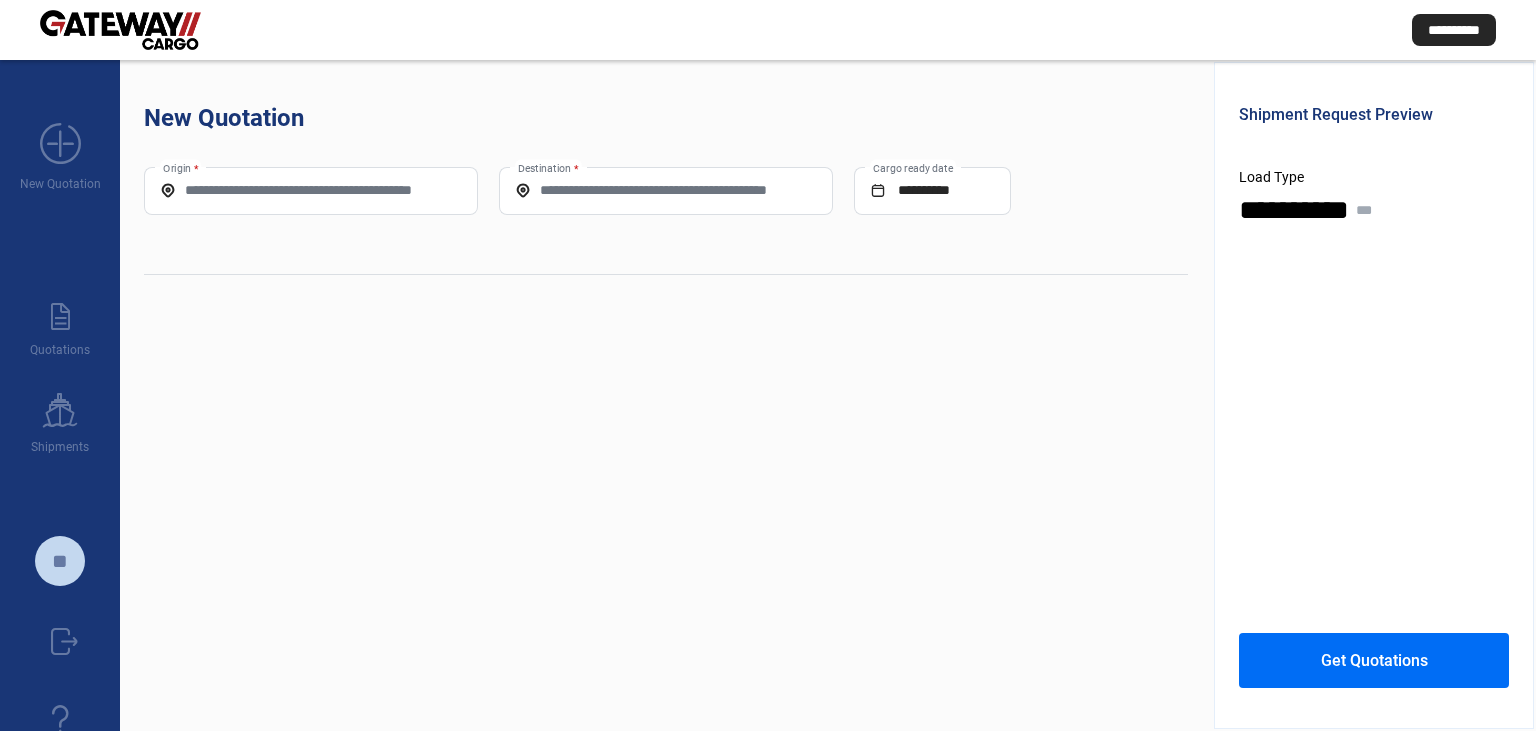 scroll, scrollTop: 0, scrollLeft: 0, axis: both 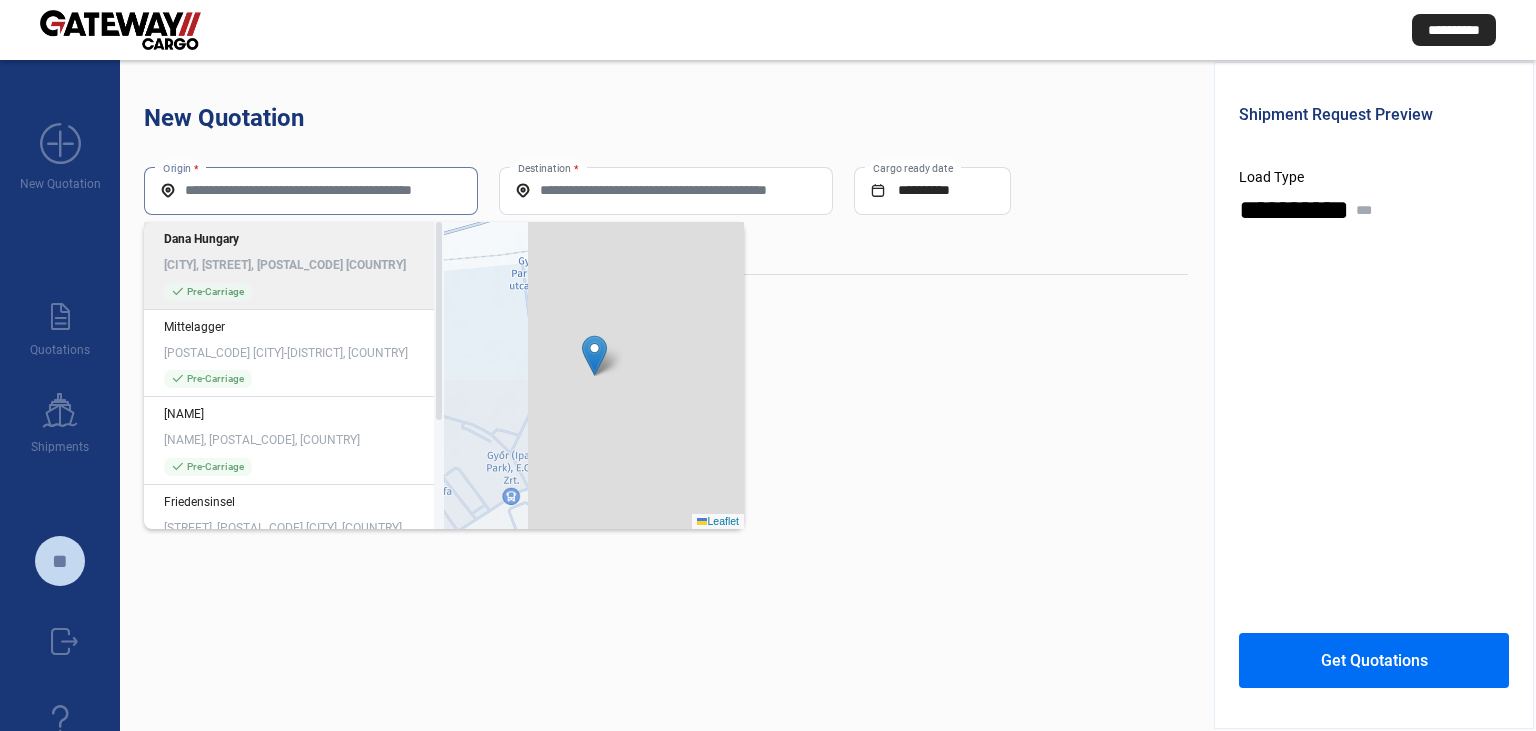 paste on "**********" 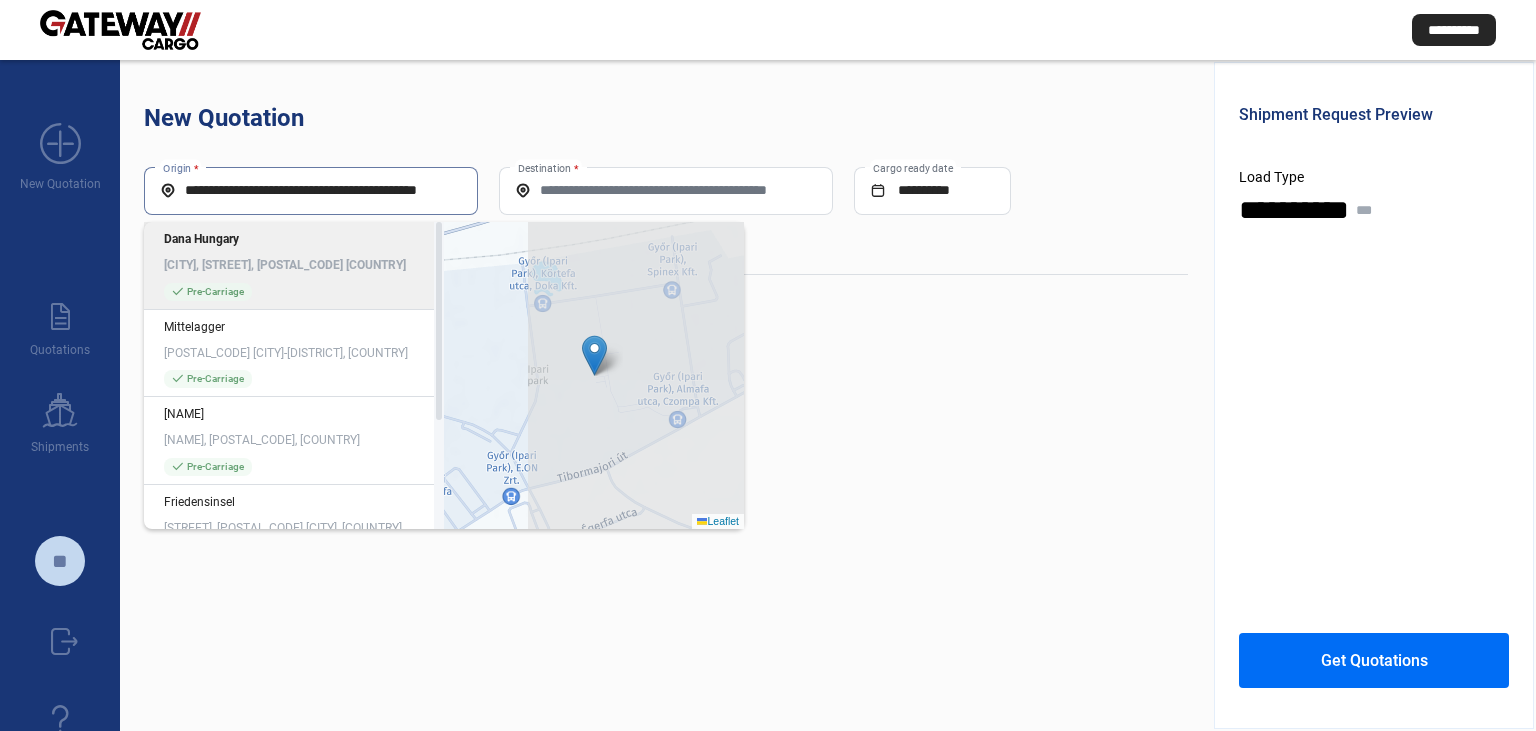 scroll, scrollTop: 0, scrollLeft: 20, axis: horizontal 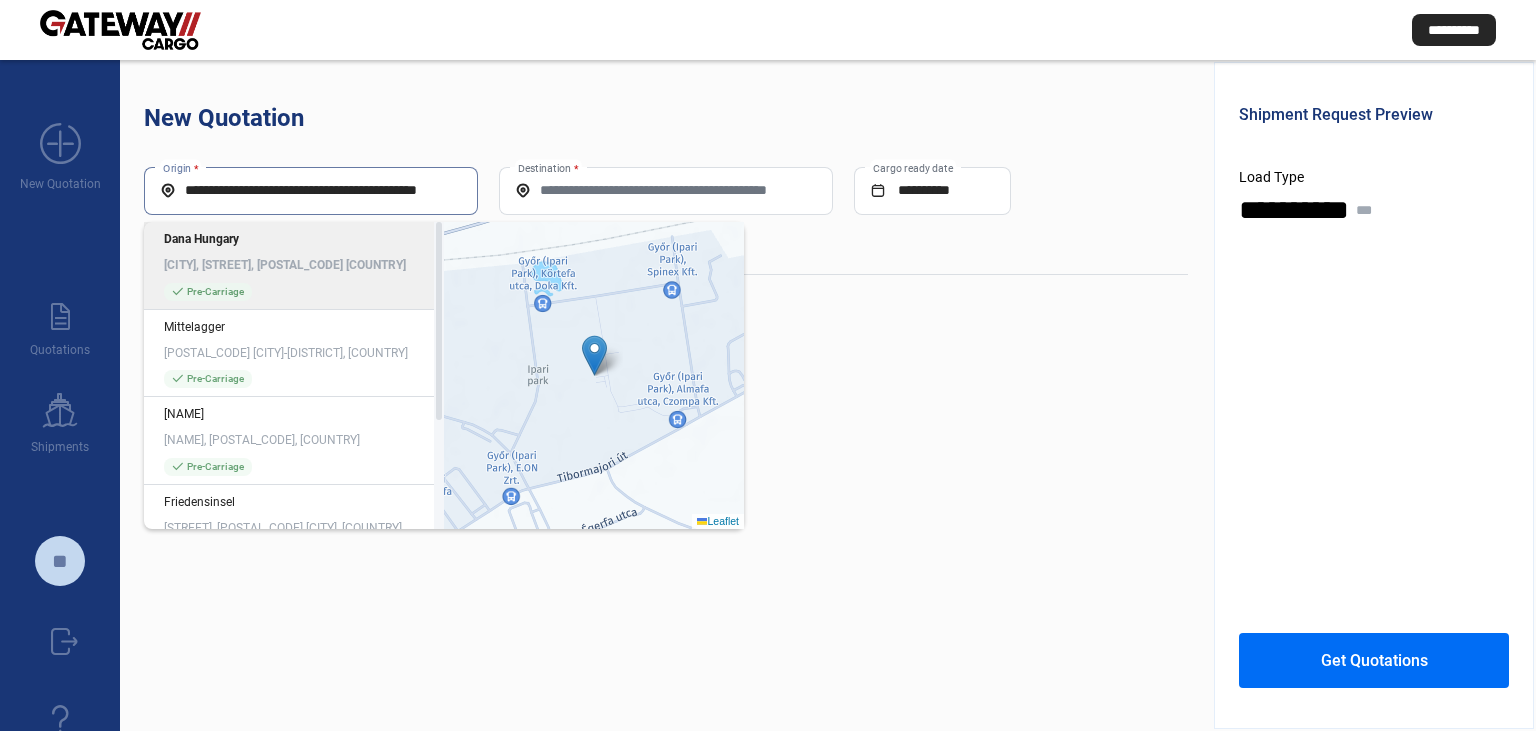 click on "**********" at bounding box center [311, 190] 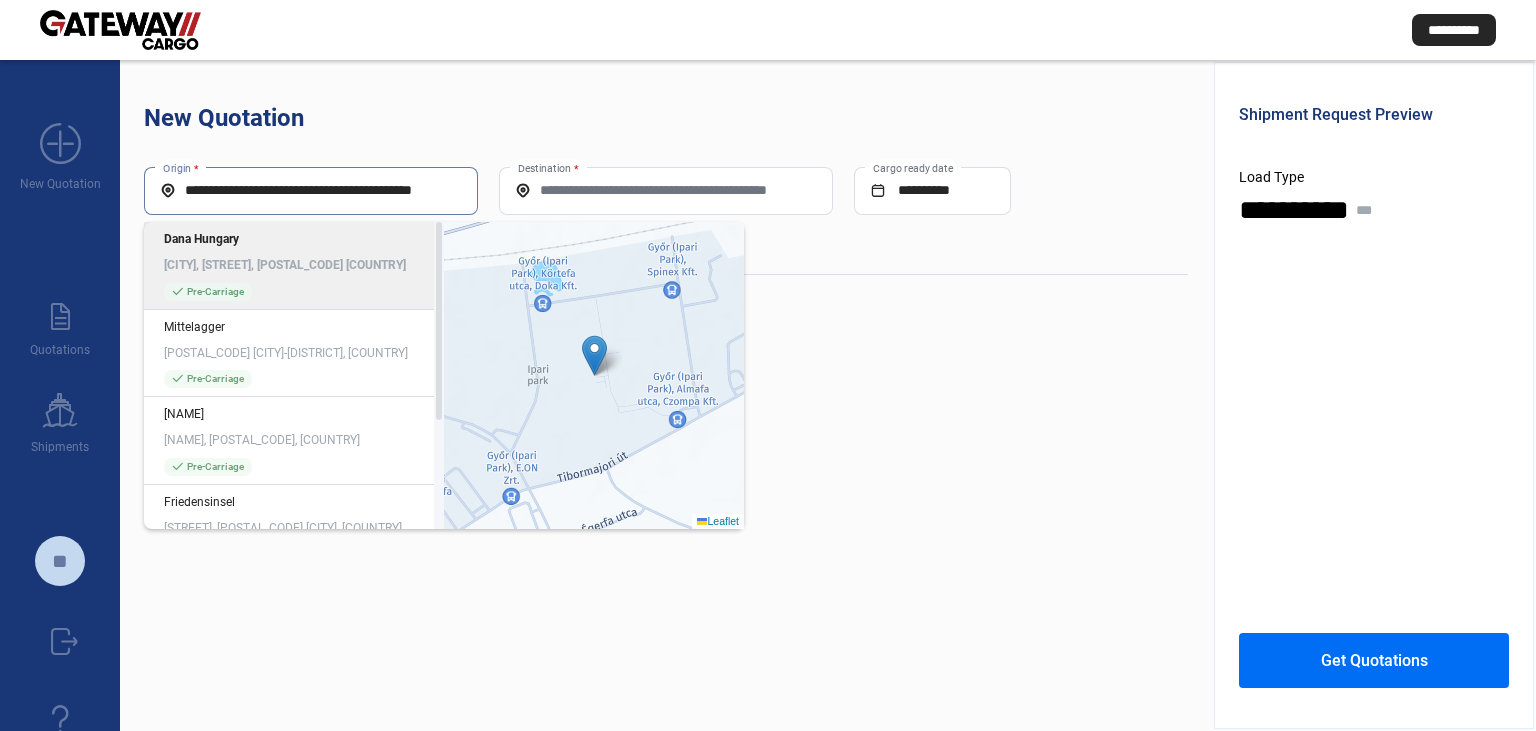 scroll, scrollTop: 0, scrollLeft: 18, axis: horizontal 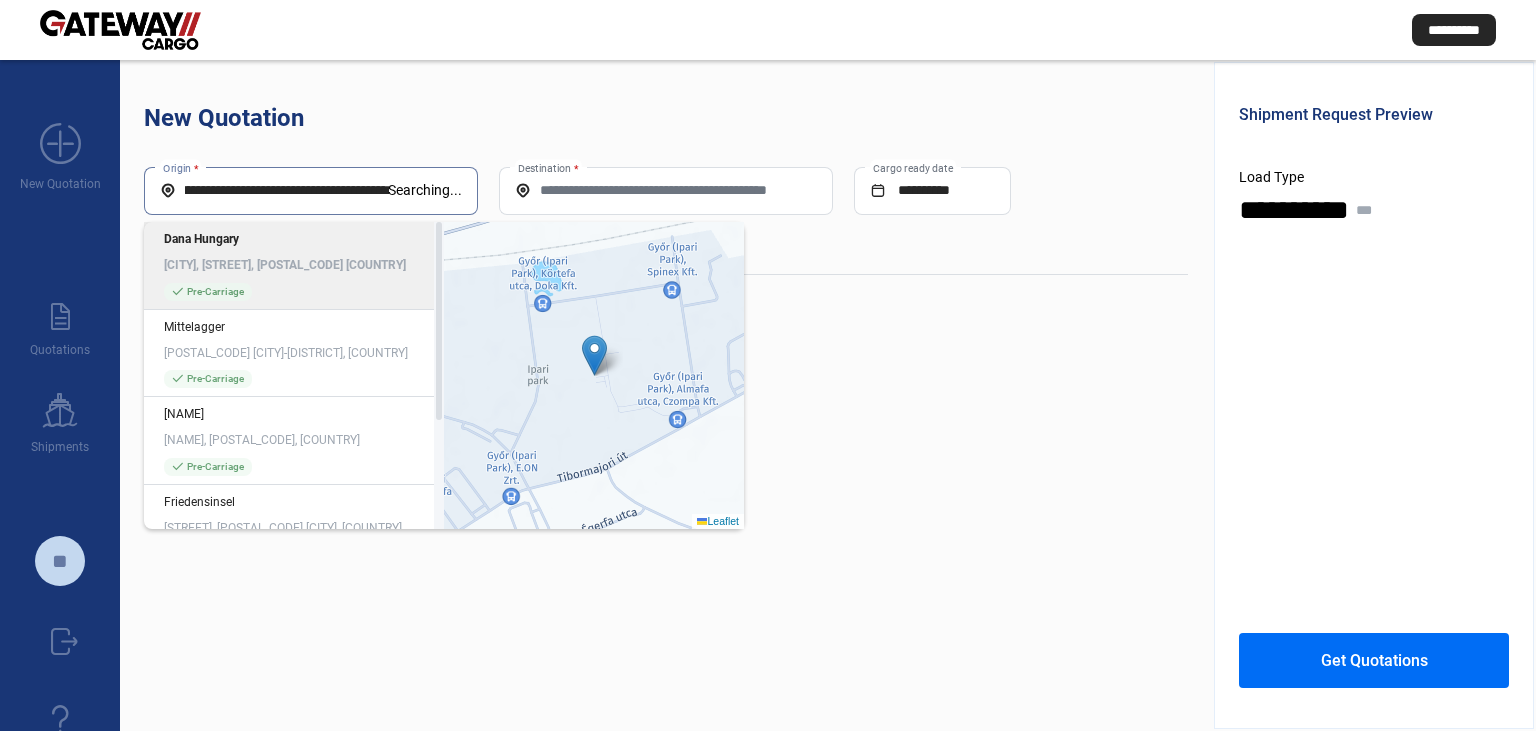 click on "**********" at bounding box center [274, 190] 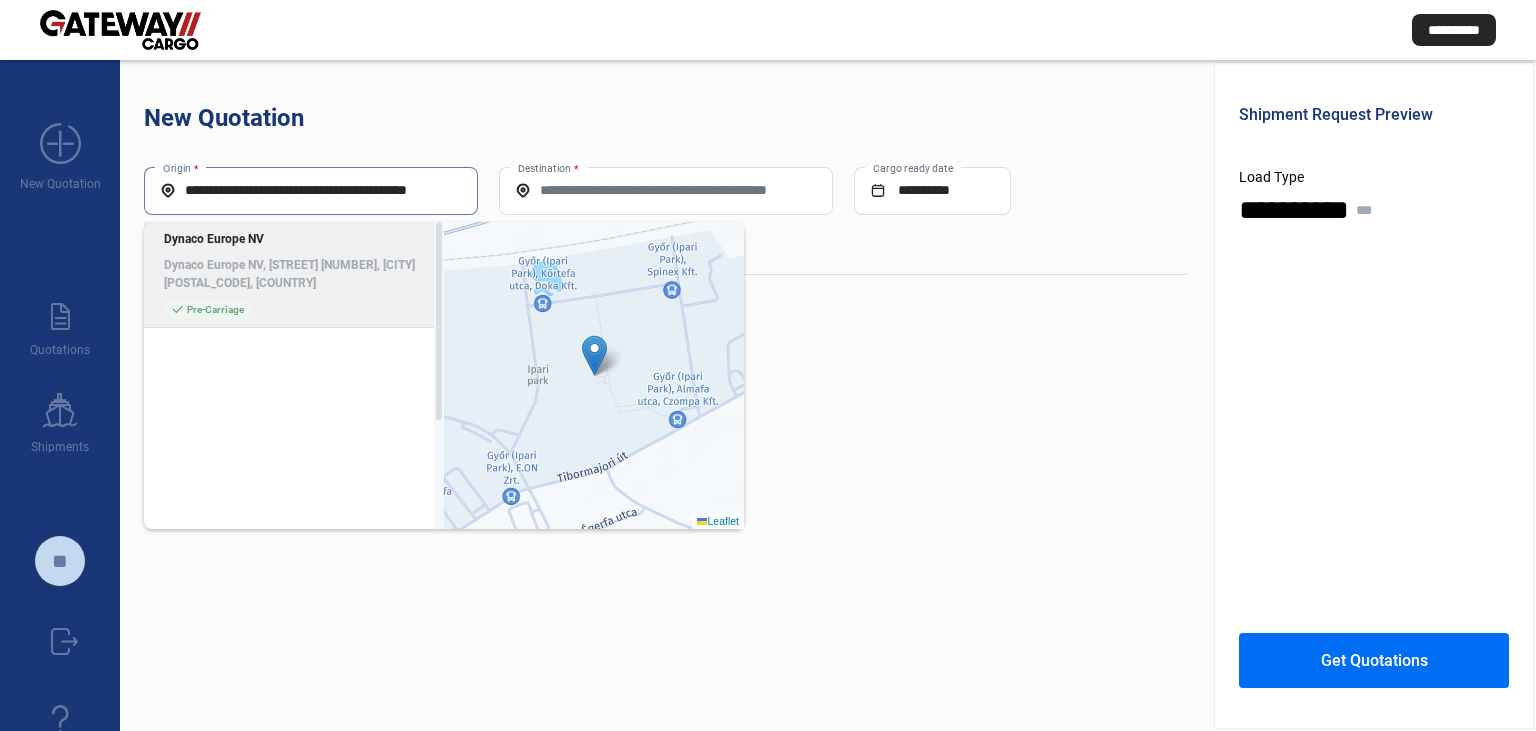scroll, scrollTop: 0, scrollLeft: 16, axis: horizontal 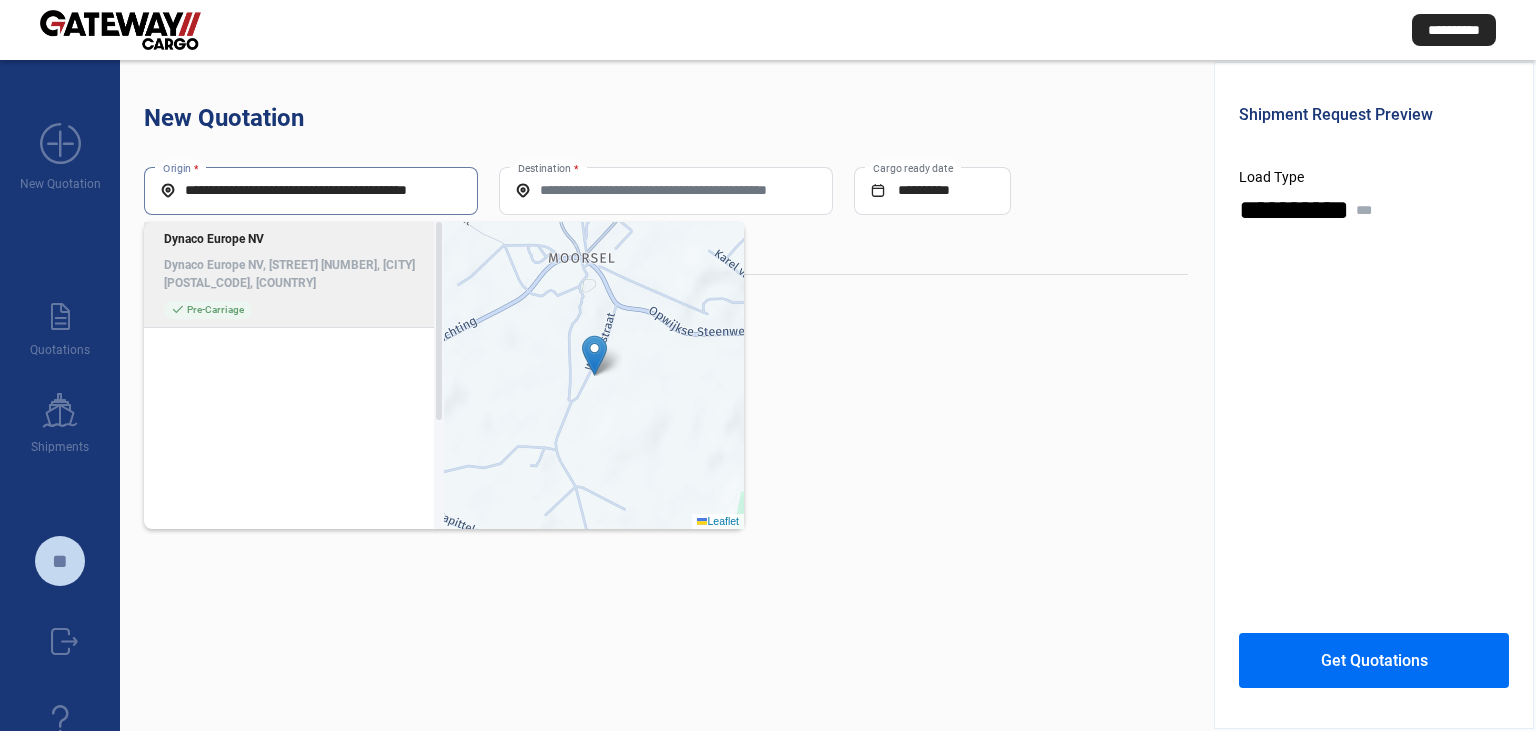 click on "**********" at bounding box center (311, 190) 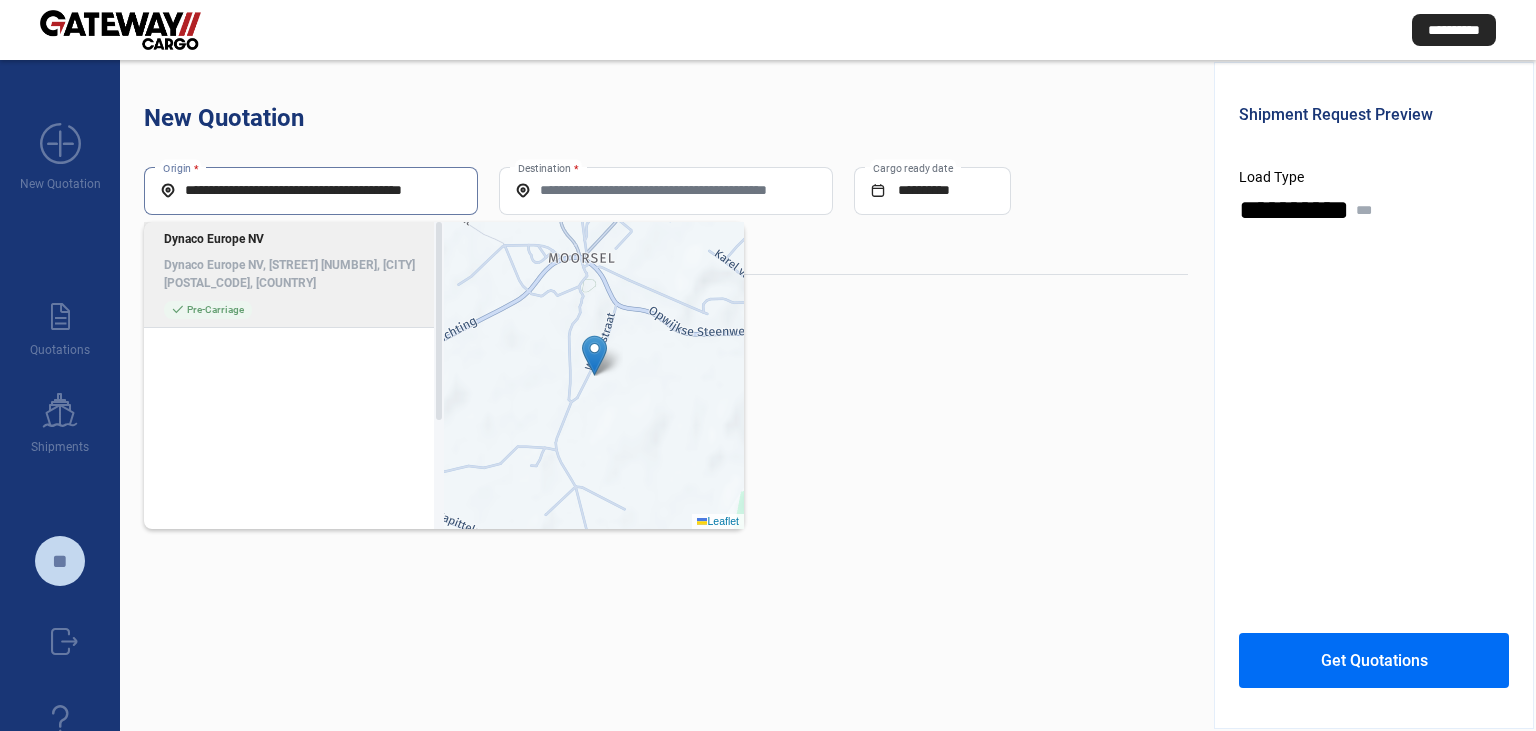 scroll, scrollTop: 0, scrollLeft: 12, axis: horizontal 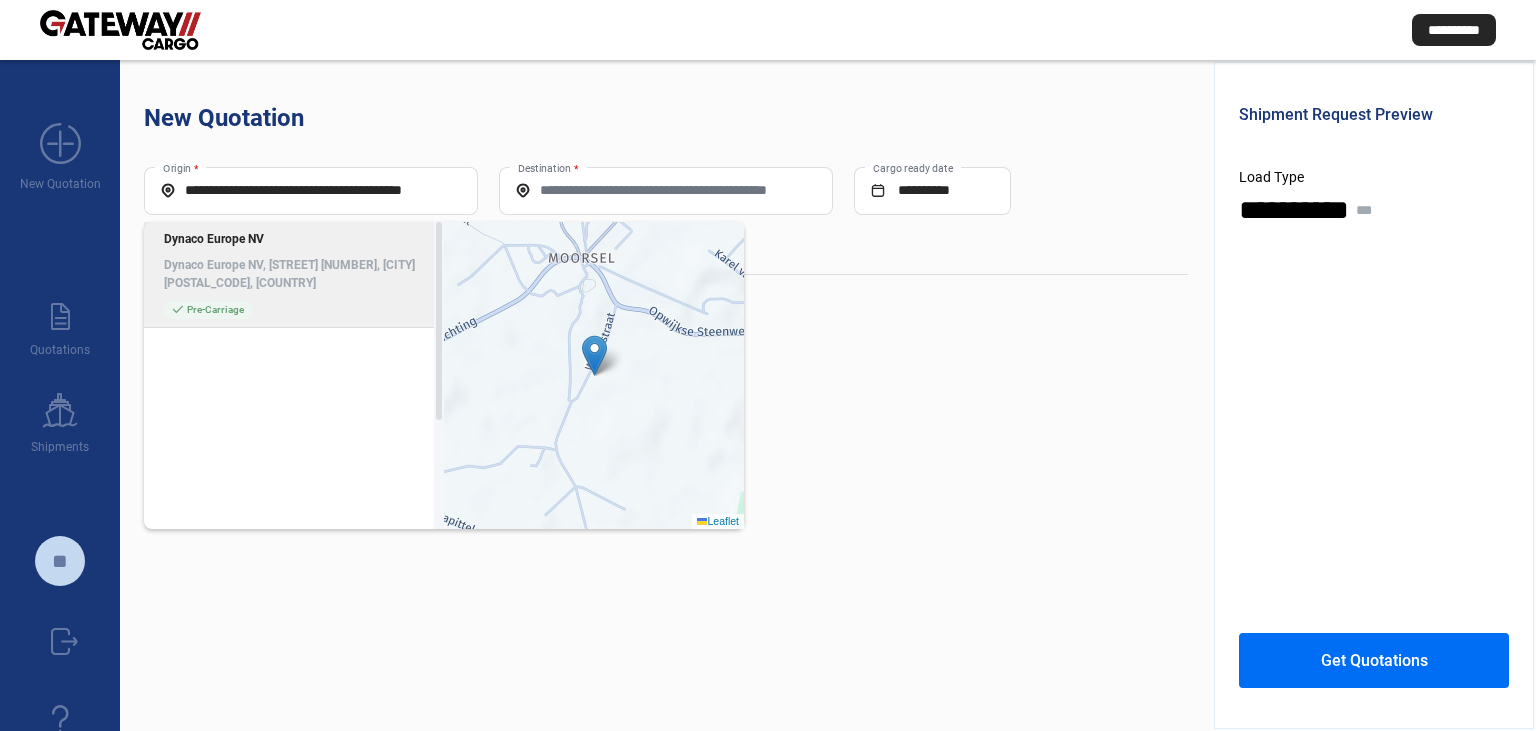 click on "Dynaco Europe NV, [STREET] [NUMBER], [CITY] [POSTAL_CODE], [COUNTRY]" 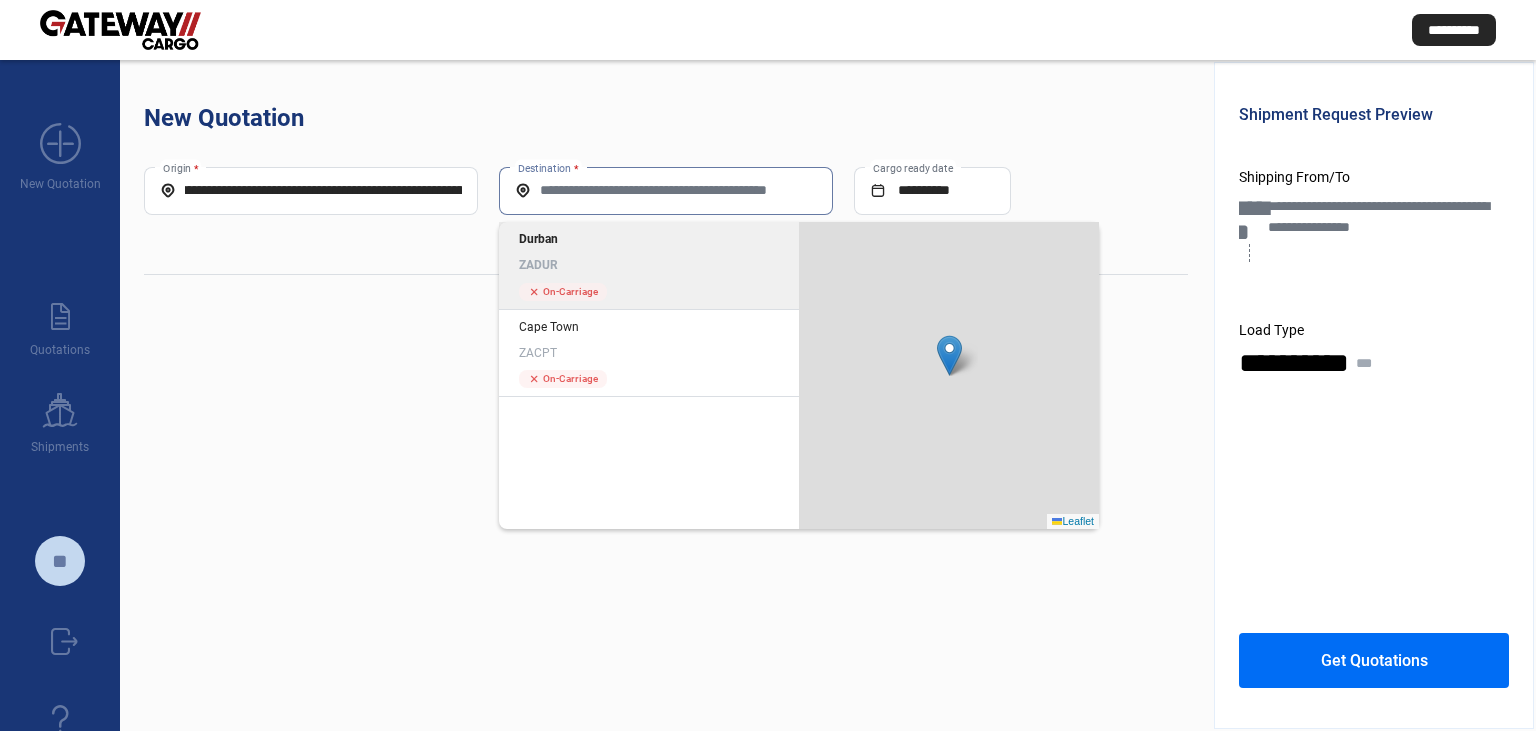 click on "Destination *" at bounding box center (666, 190) 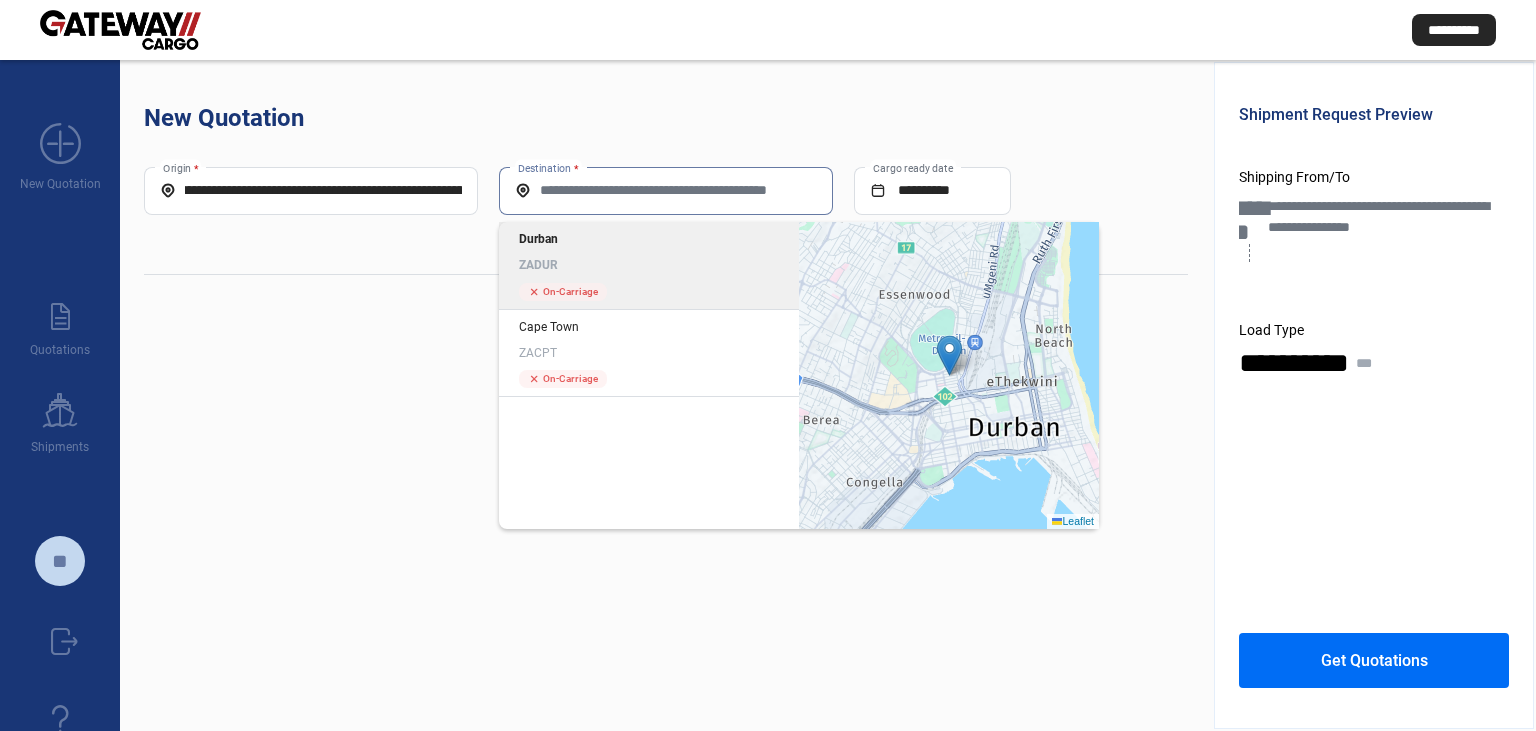 click on "Durban [COUNTRY]" 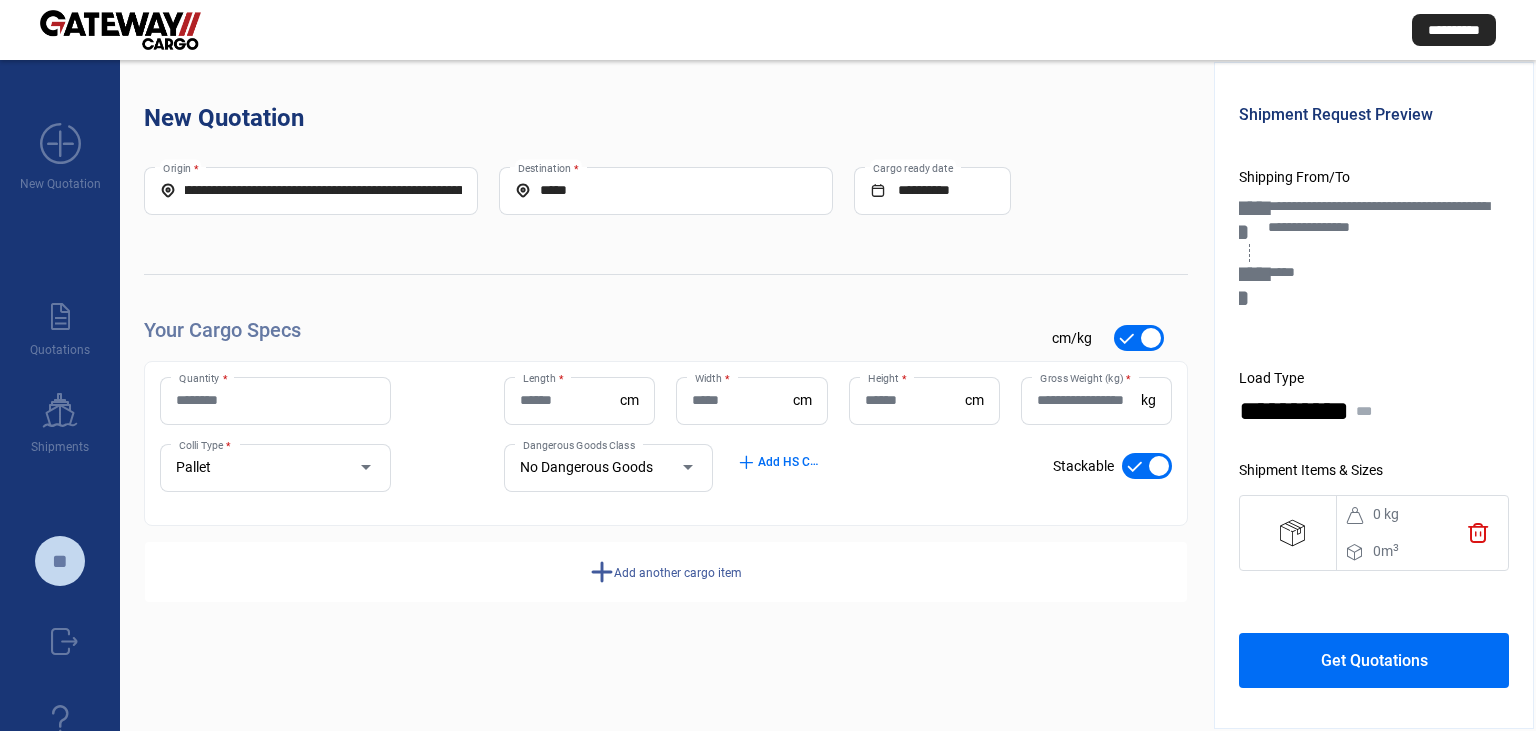 click on "Quantity *" at bounding box center (275, 400) 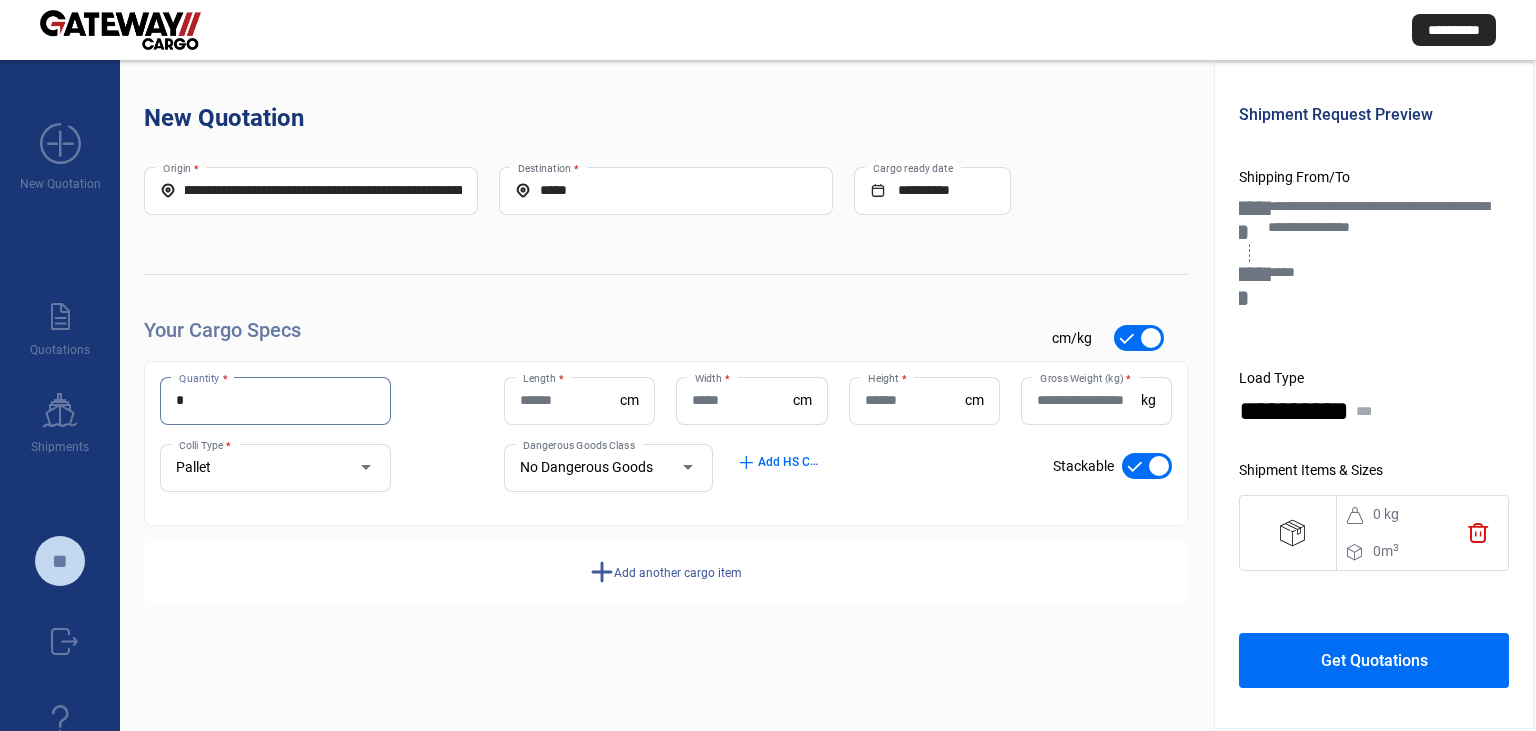 type on "*" 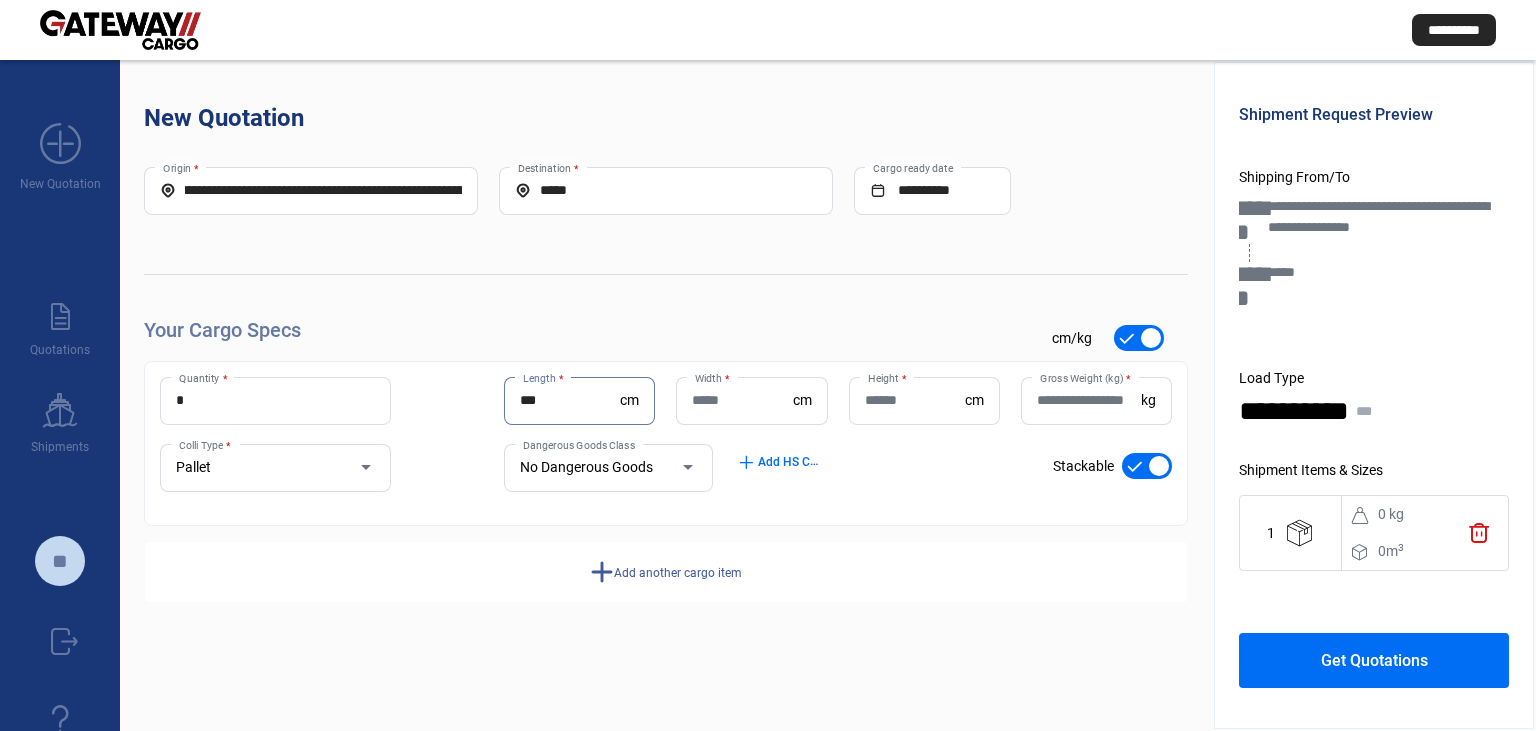 type on "***" 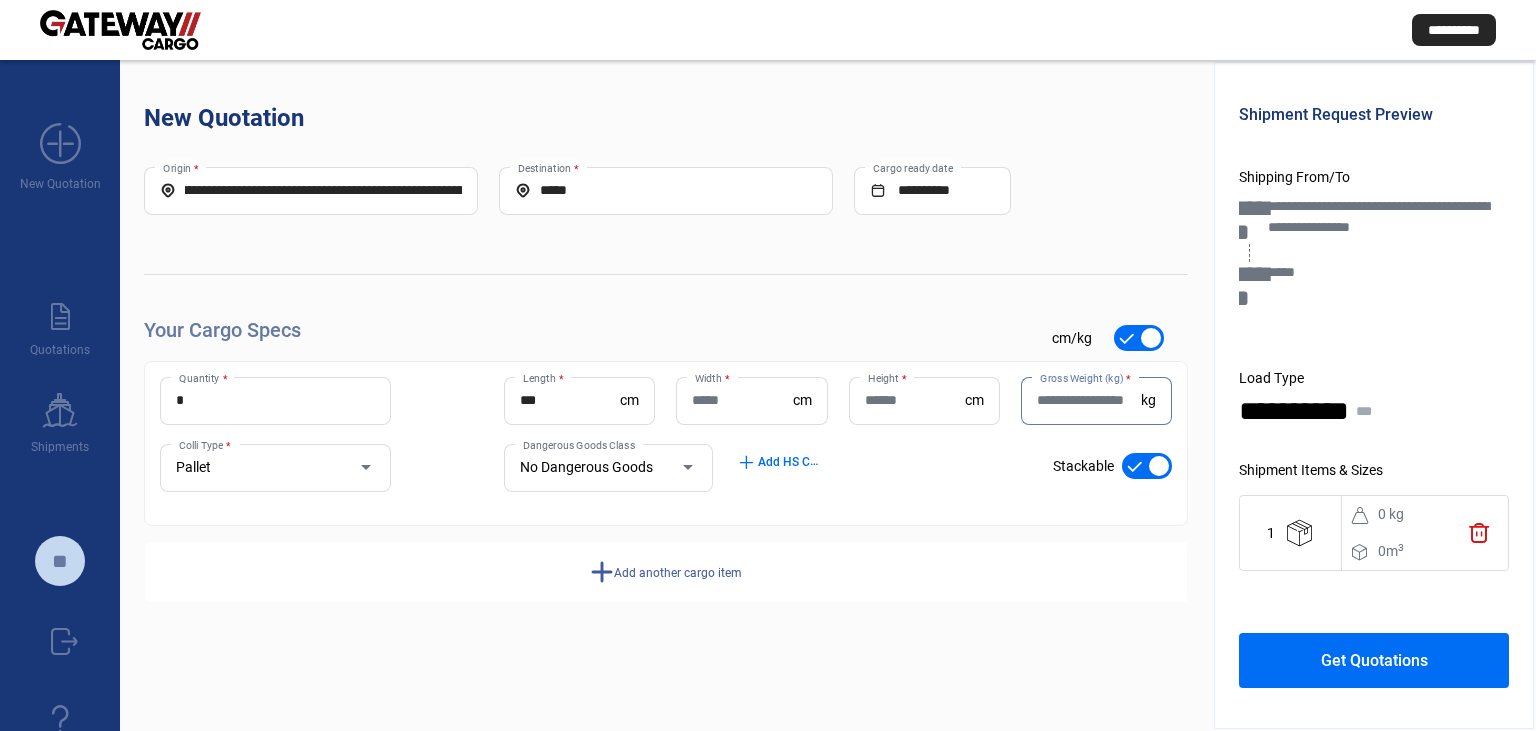 click on "Gross Weight (kg)  *" at bounding box center [1089, 400] 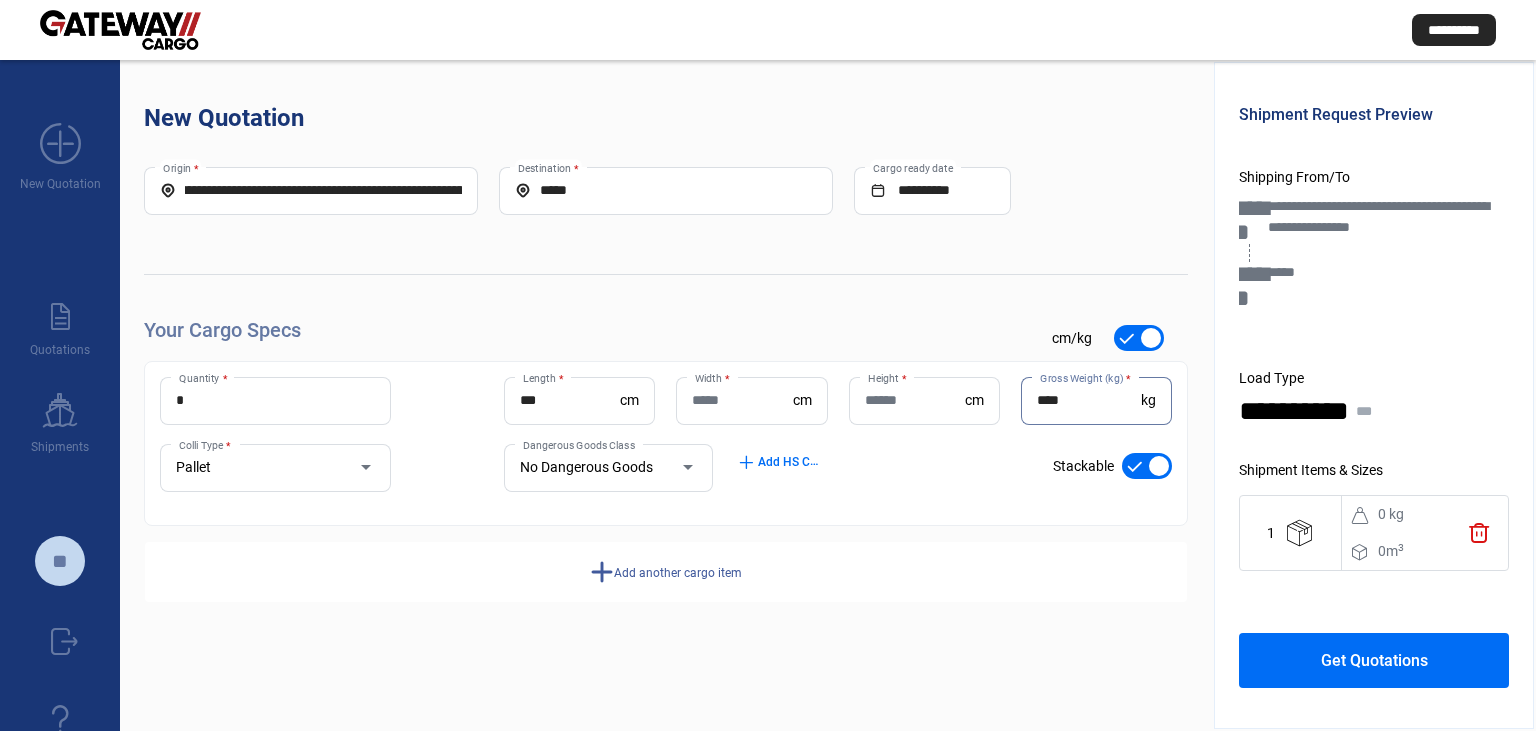 type on "****" 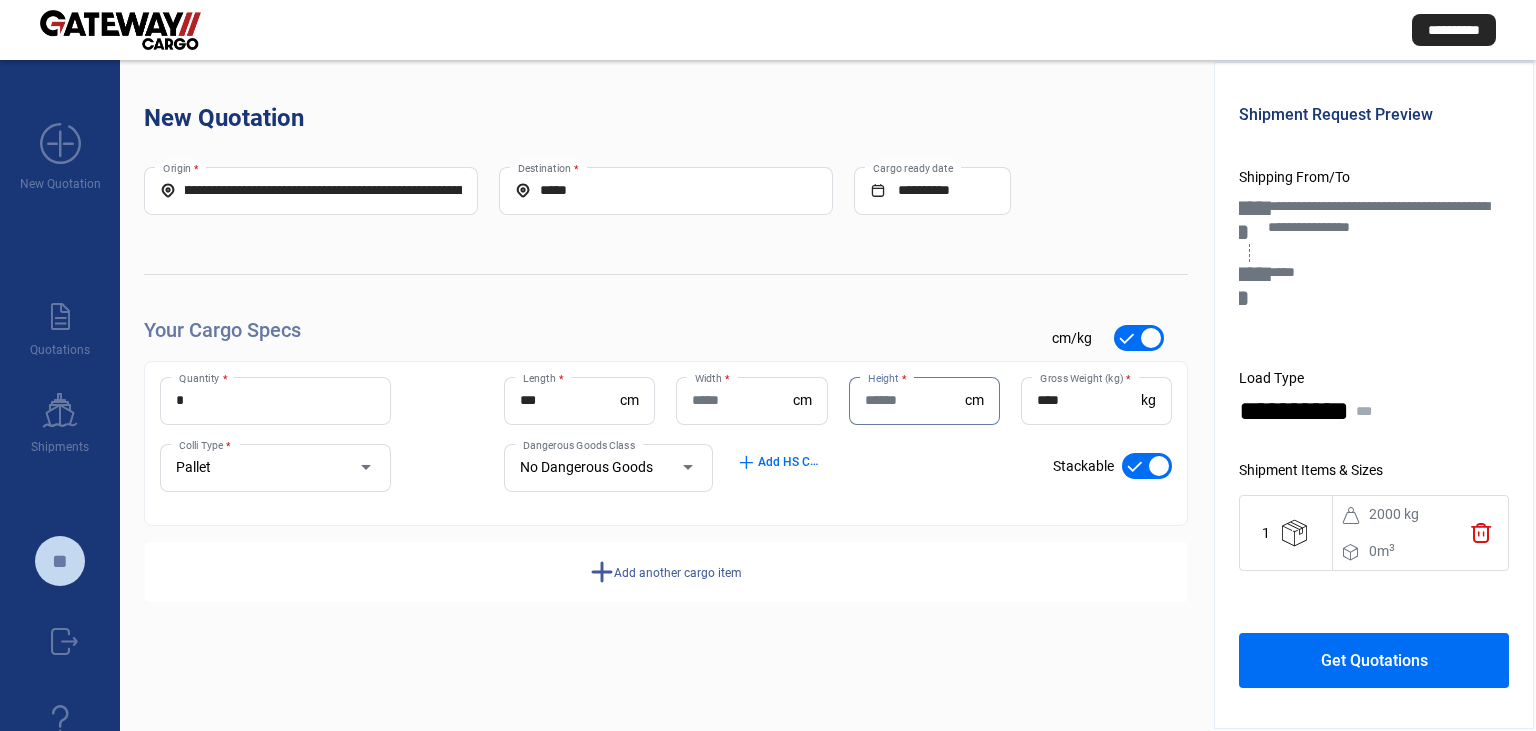 click on "Height  *" 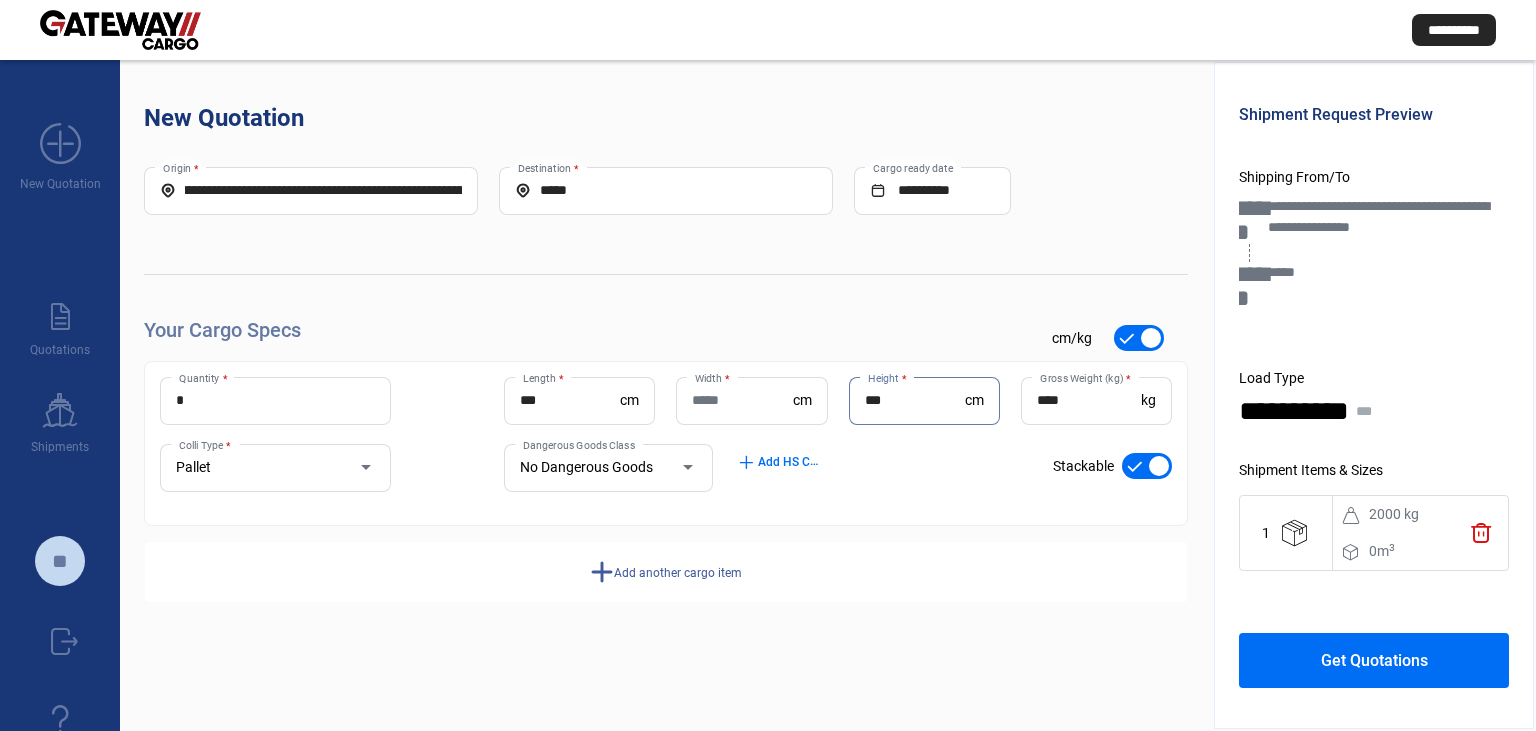 type on "***" 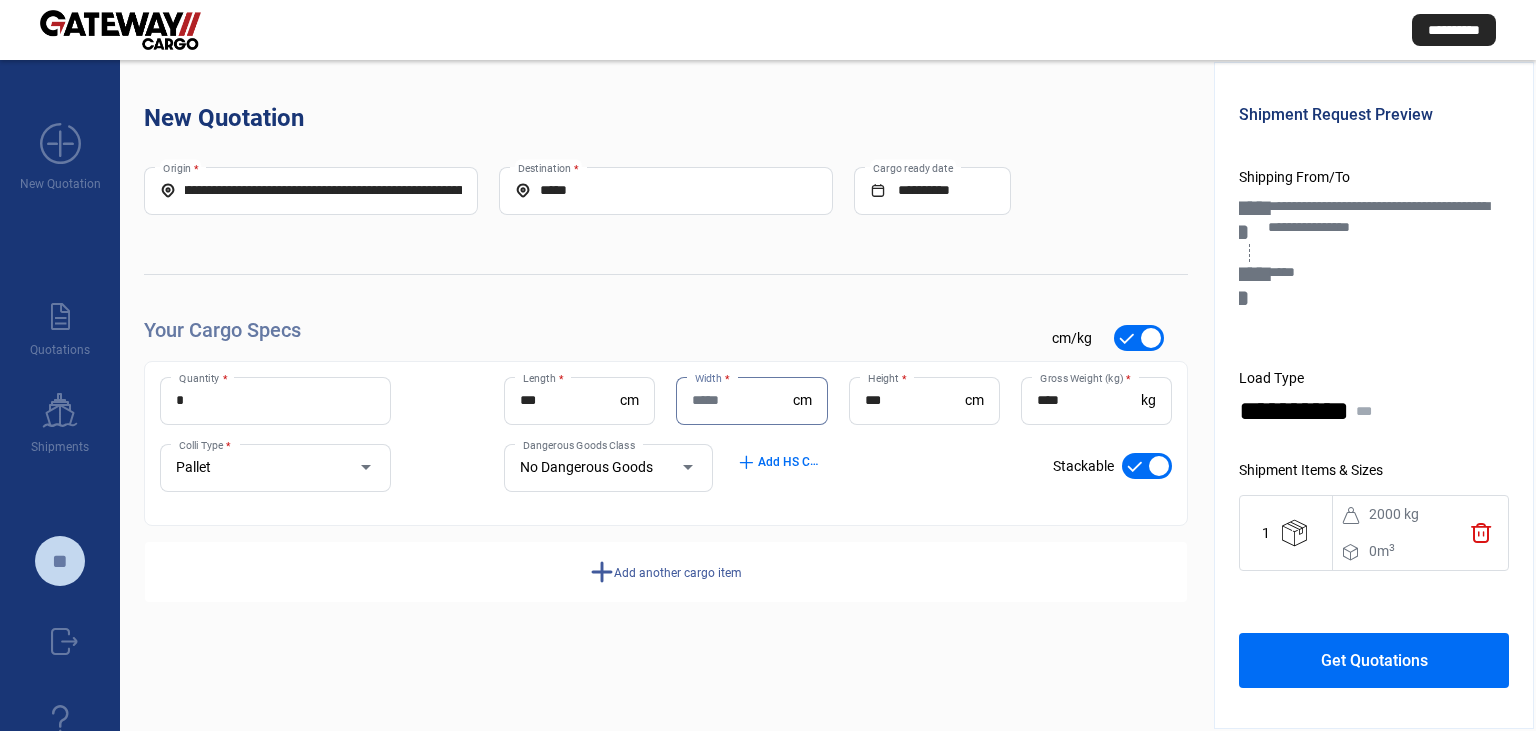 drag, startPoint x: 742, startPoint y: 403, endPoint x: 562, endPoint y: 402, distance: 180.00278 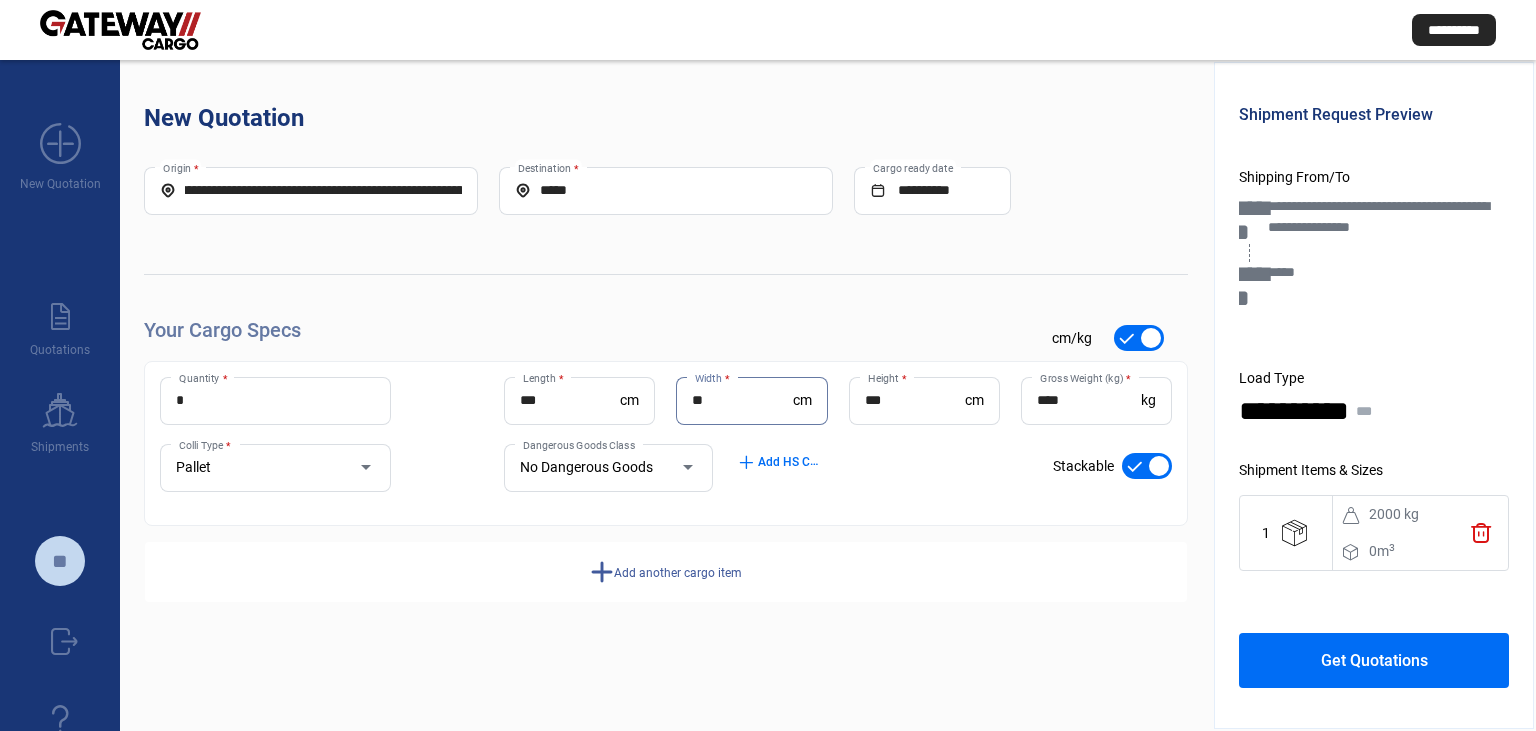 type on "**" 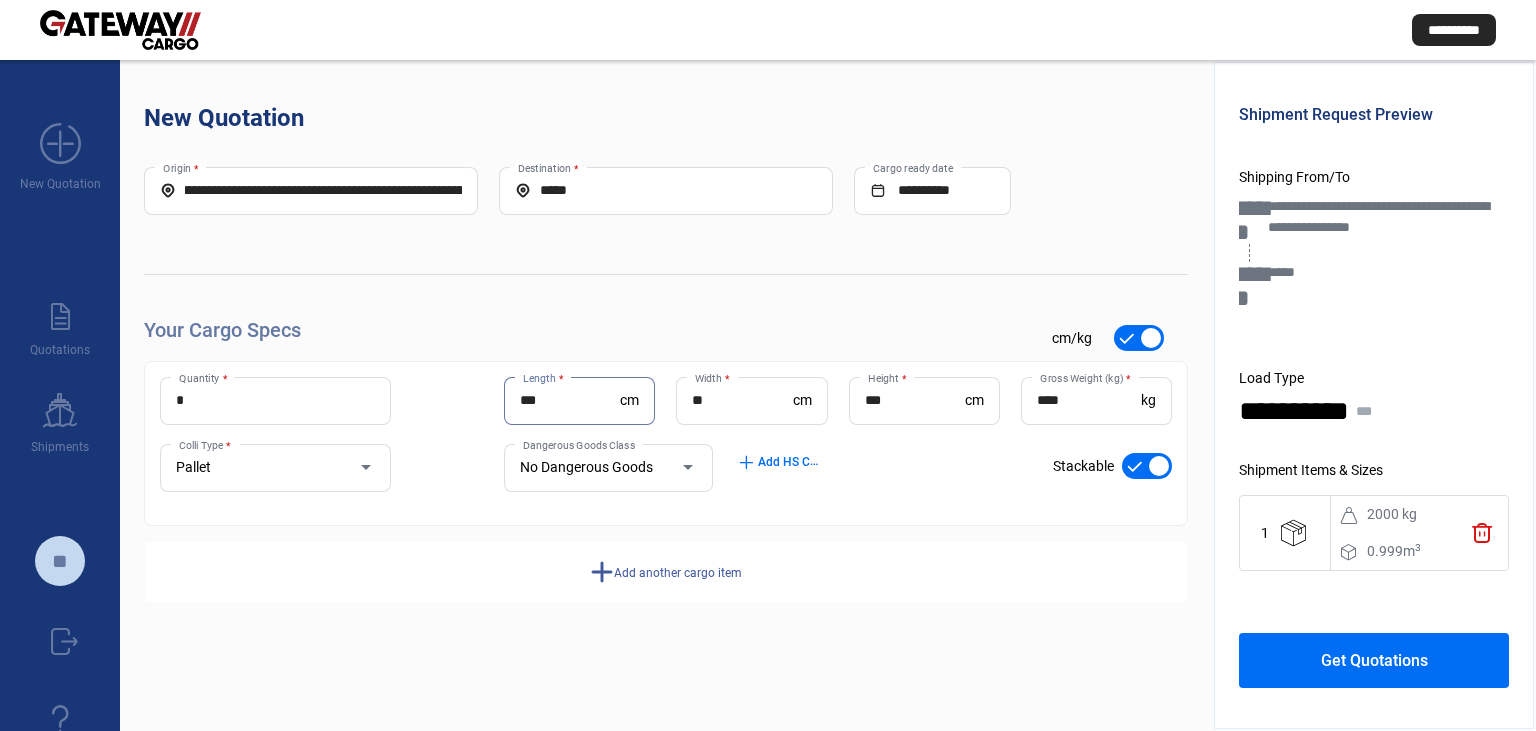 click on "***" at bounding box center [570, 400] 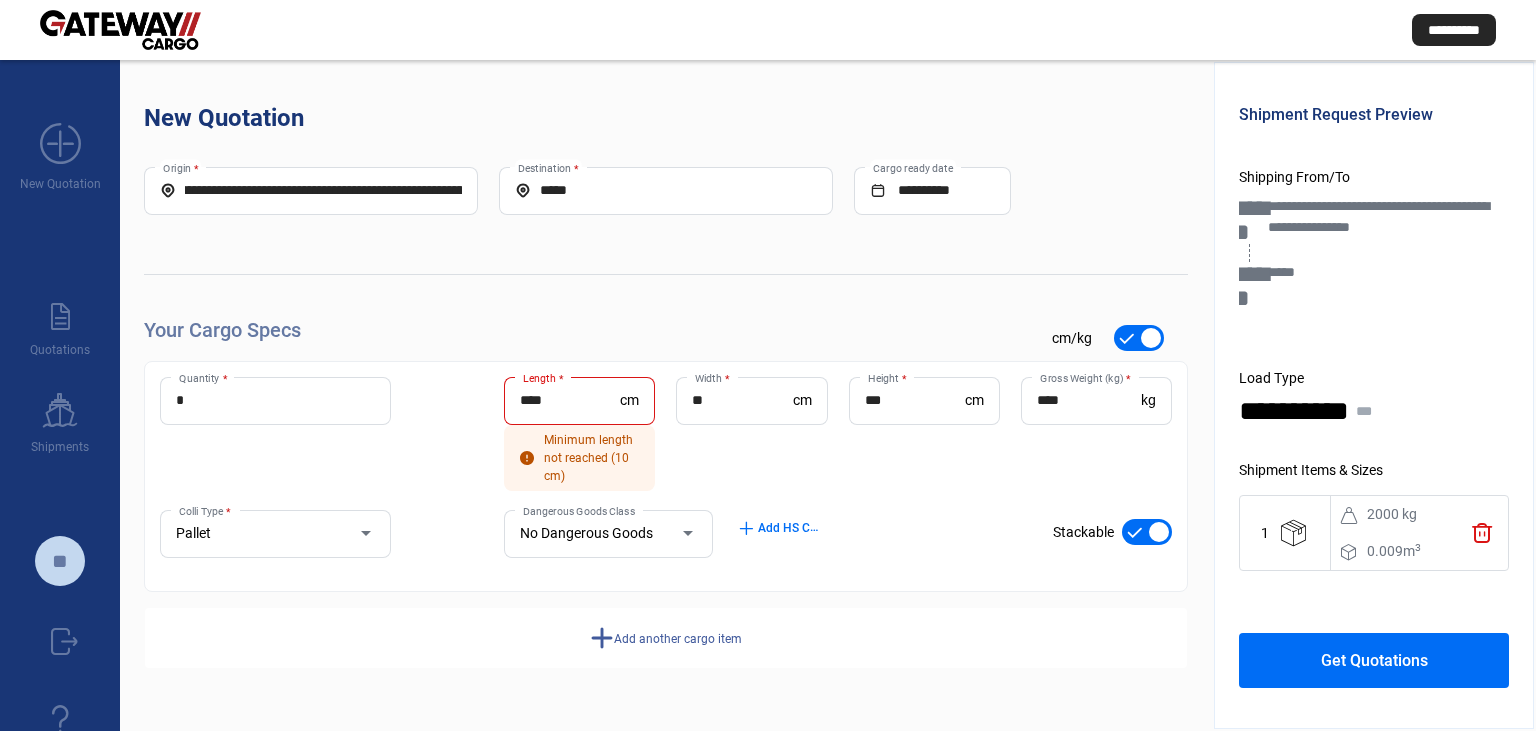 click on "**** Length *" 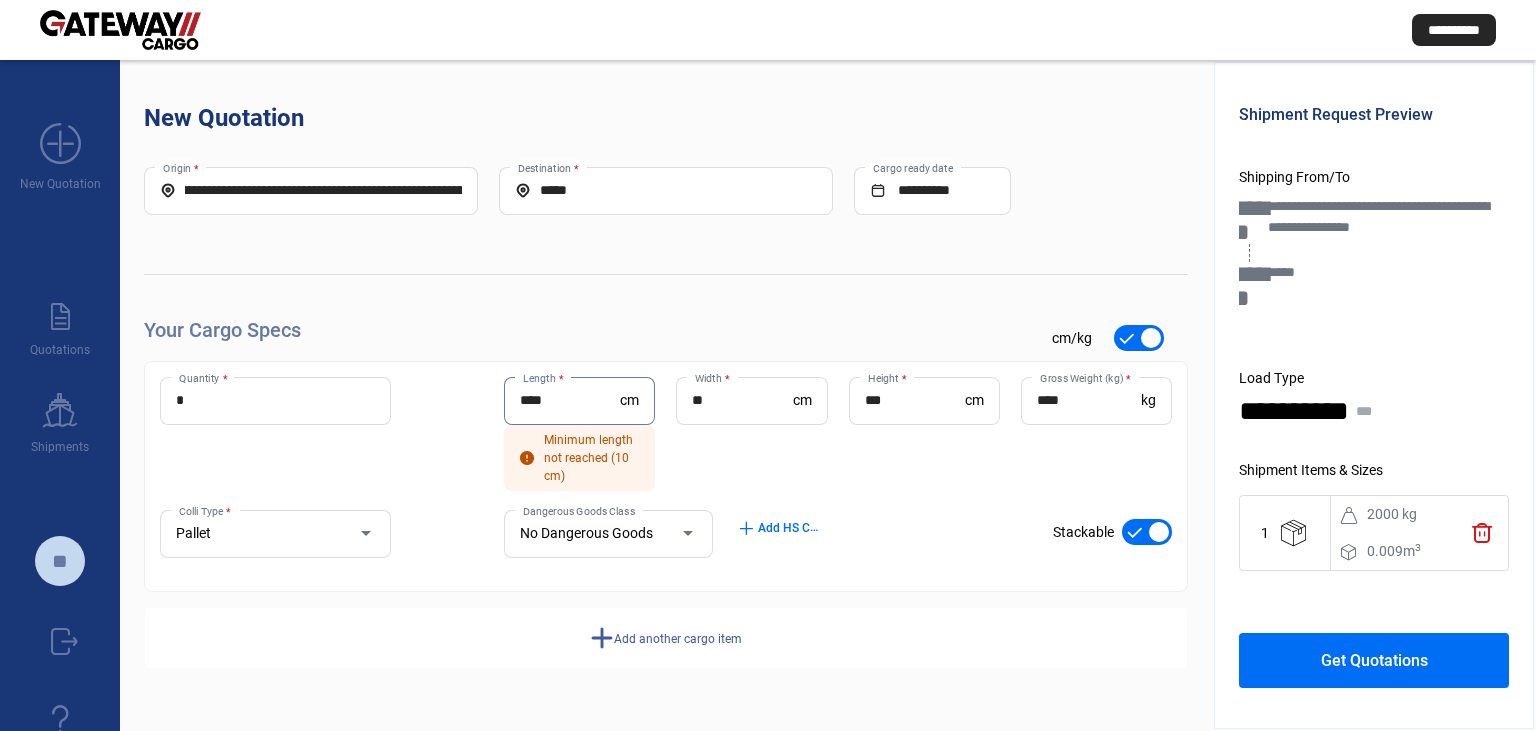 drag, startPoint x: 561, startPoint y: 409, endPoint x: 466, endPoint y: 405, distance: 95.084175 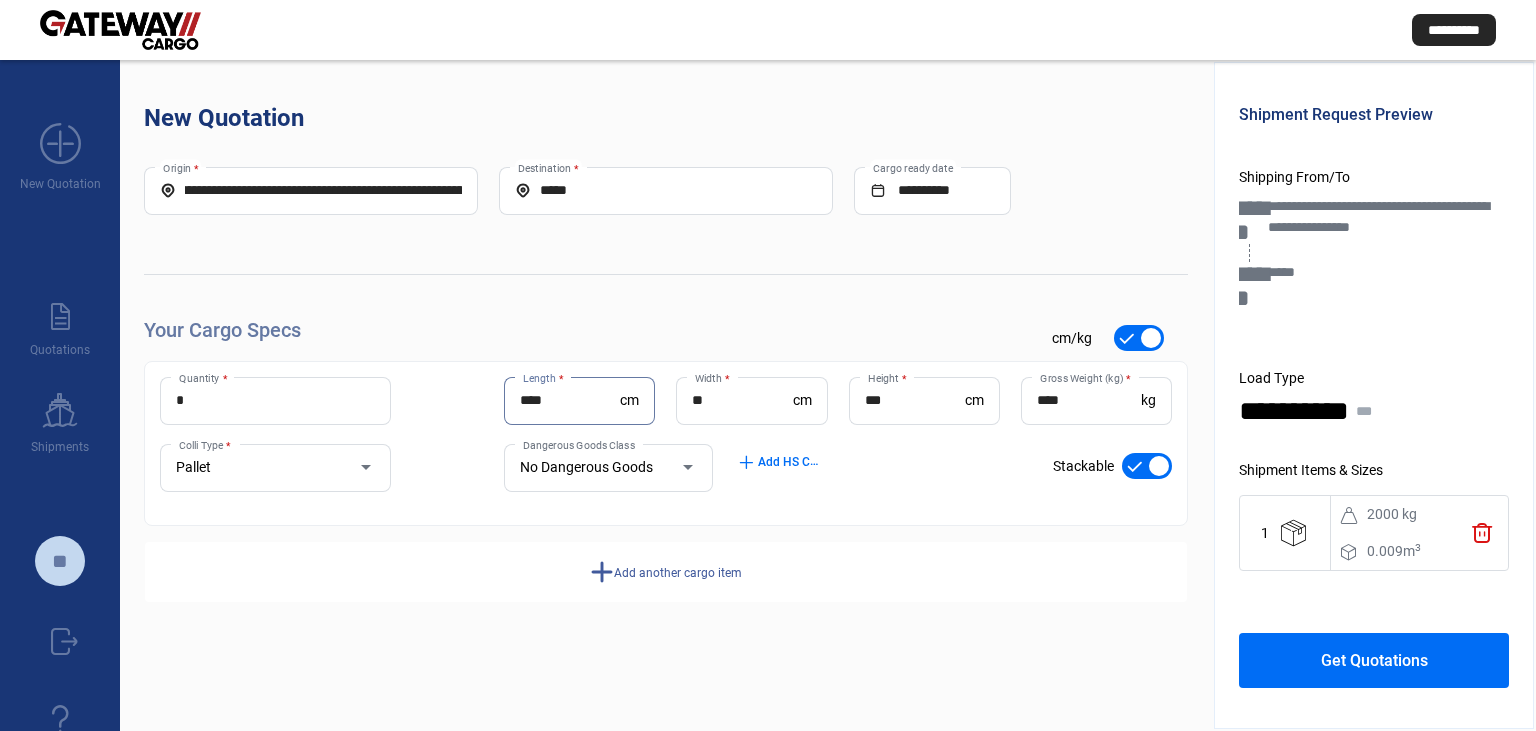 type on "****" 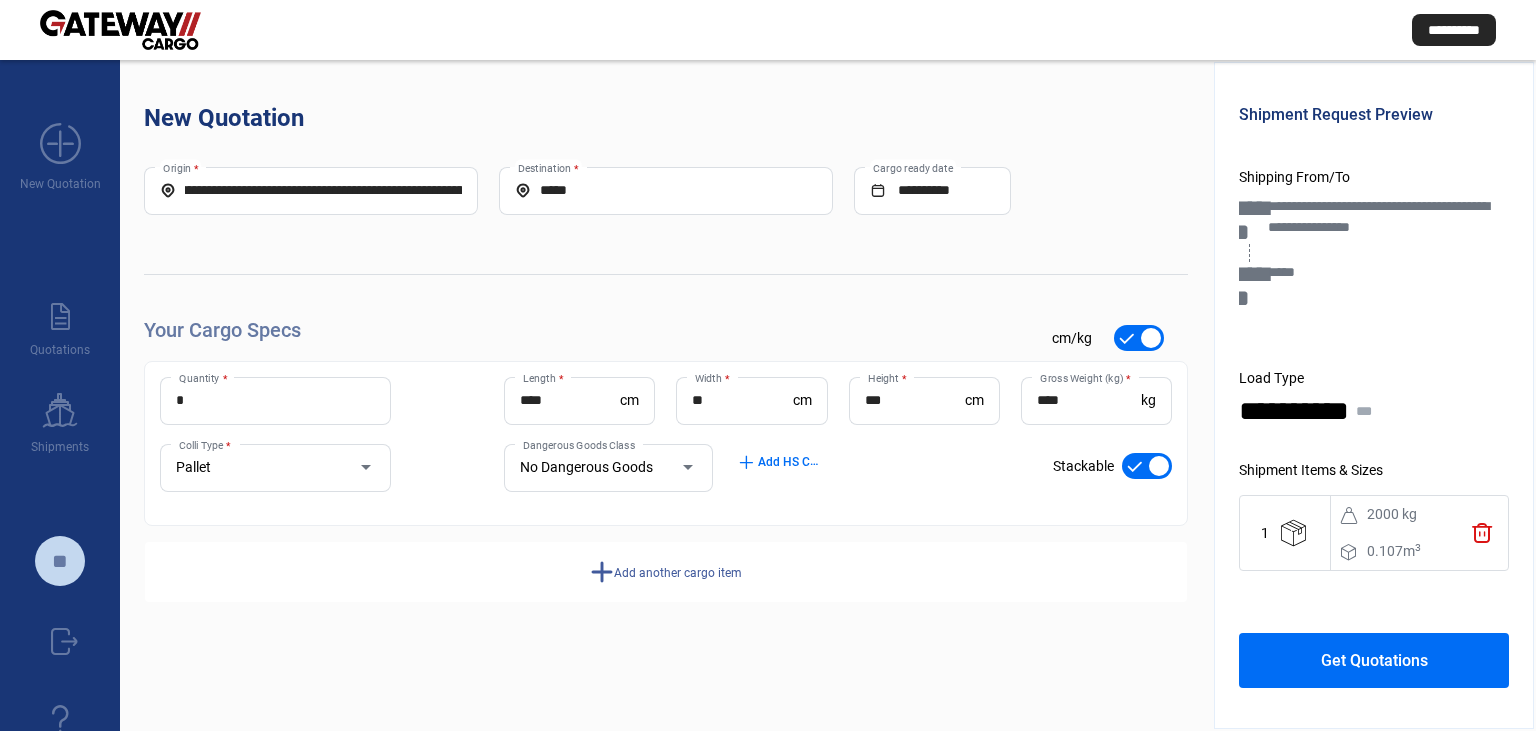 click on "Get Quotations" 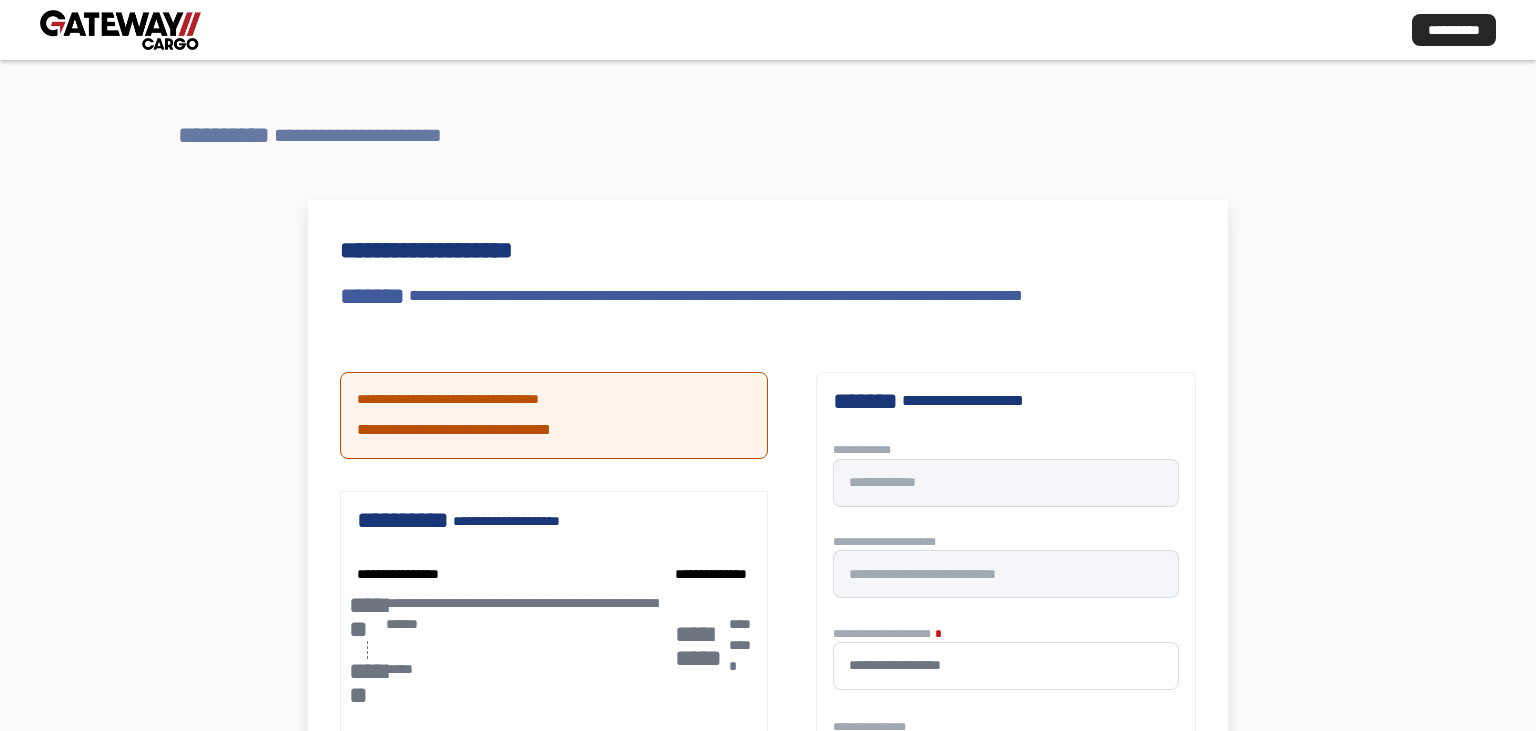 scroll, scrollTop: 0, scrollLeft: 12, axis: horizontal 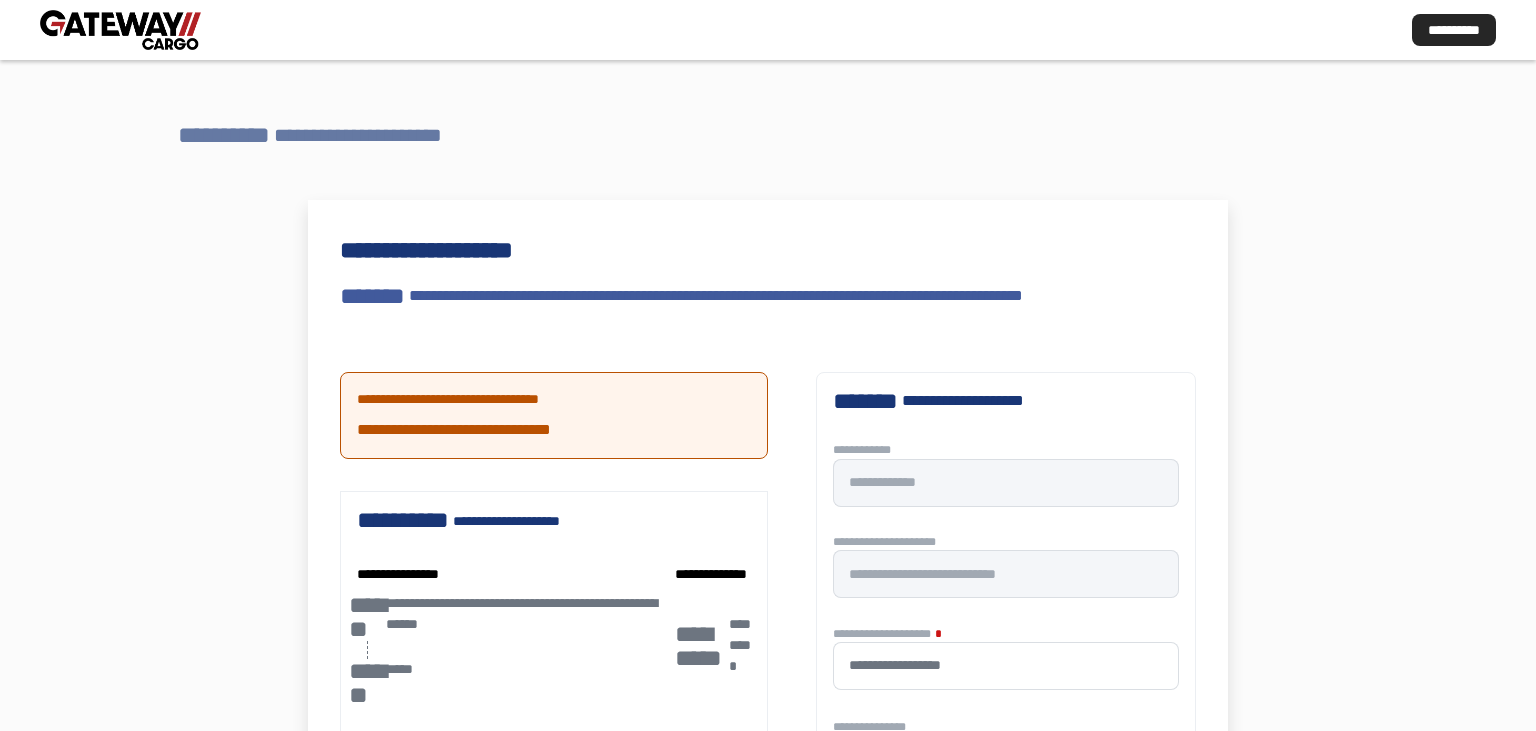 click on "**********" at bounding box center [768, 610] 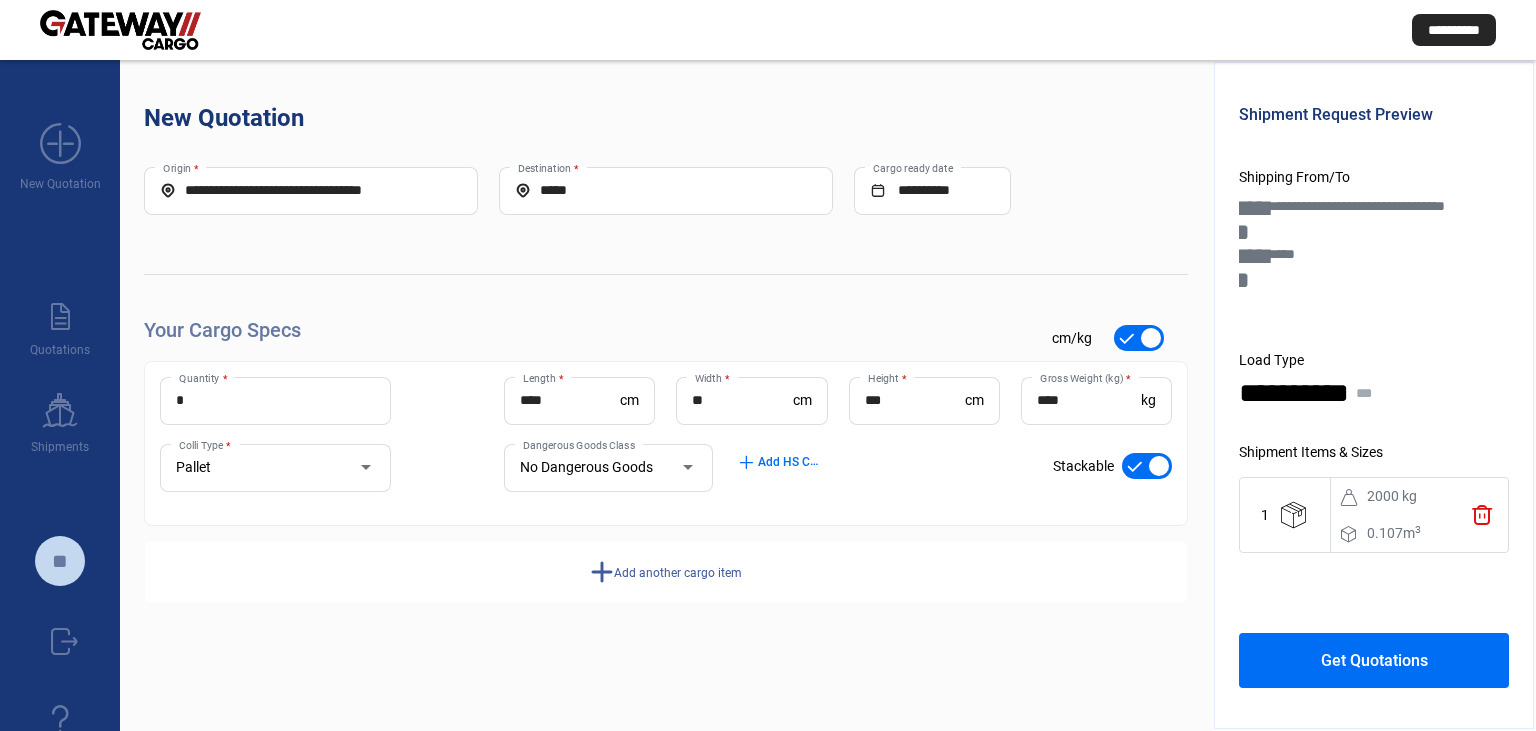 click on "**********" at bounding box center (311, 190) 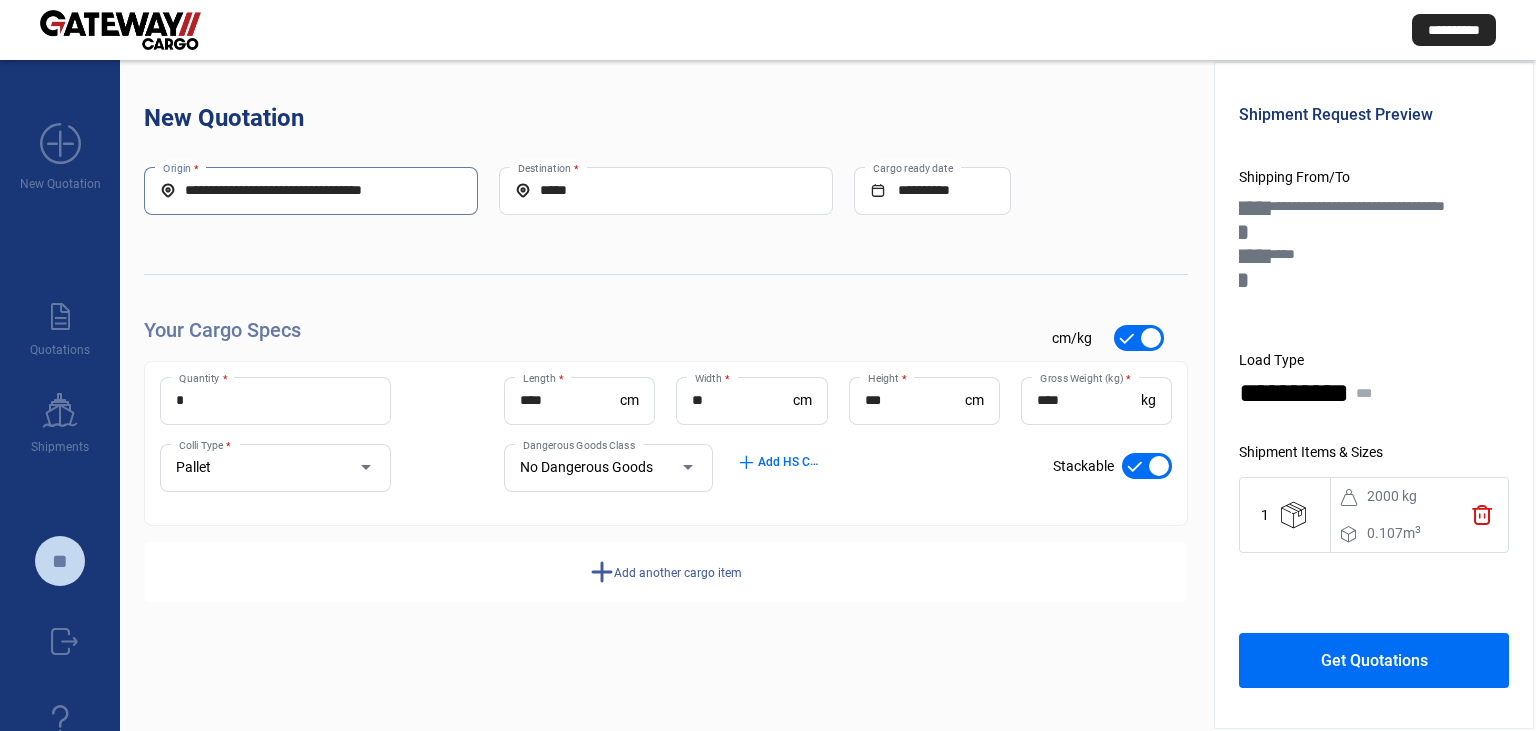 drag, startPoint x: 408, startPoint y: 189, endPoint x: 137, endPoint y: 199, distance: 271.18445 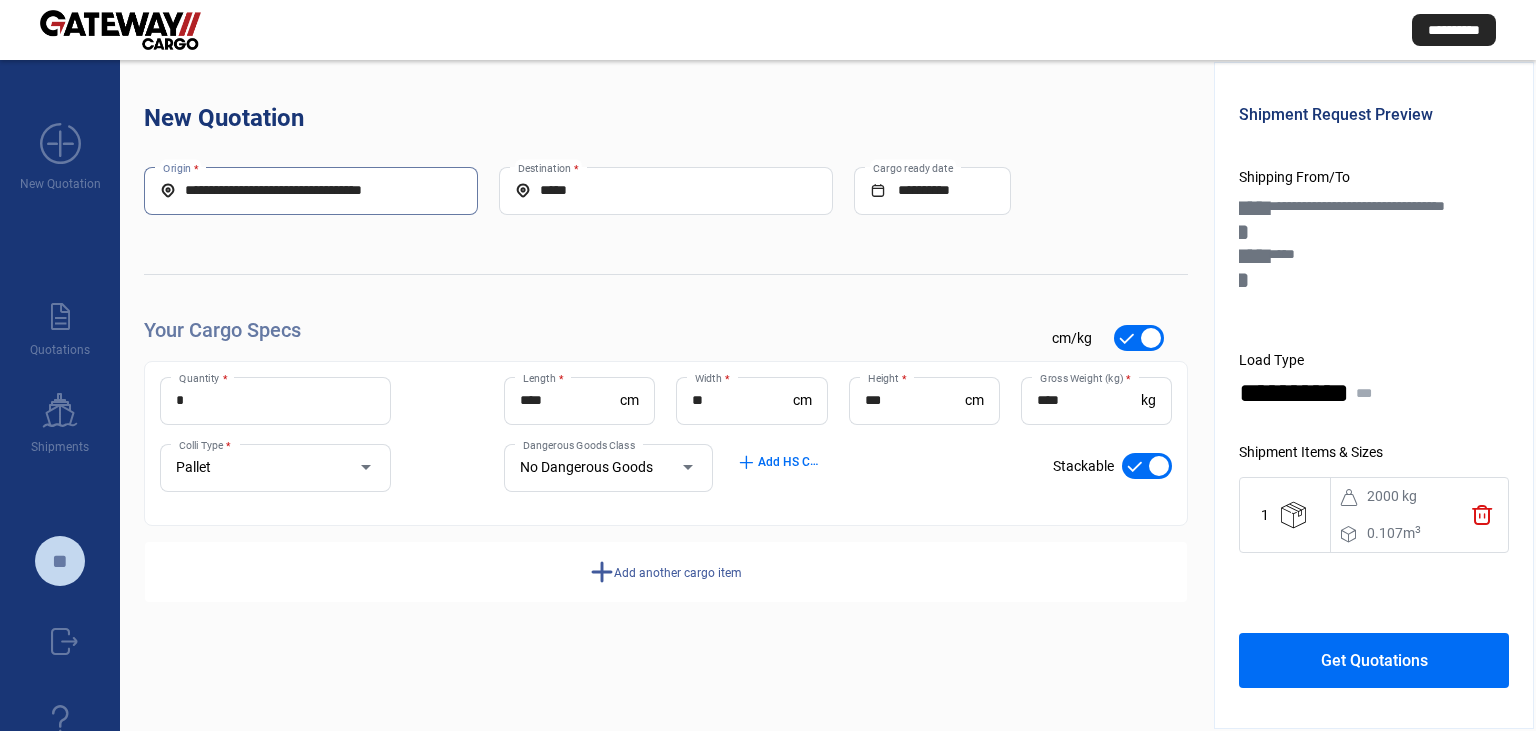 paste on "**********" 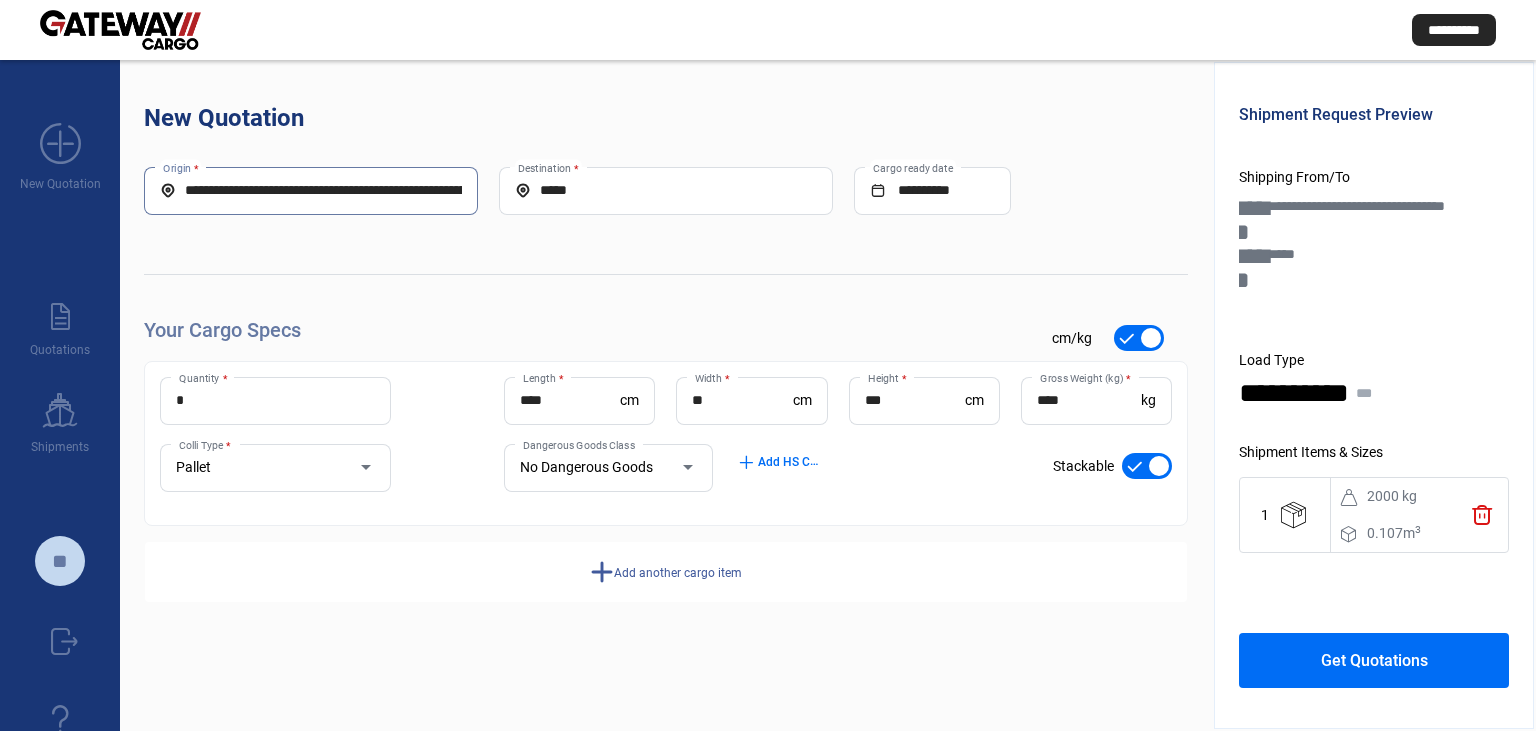 scroll, scrollTop: 0, scrollLeft: 332, axis: horizontal 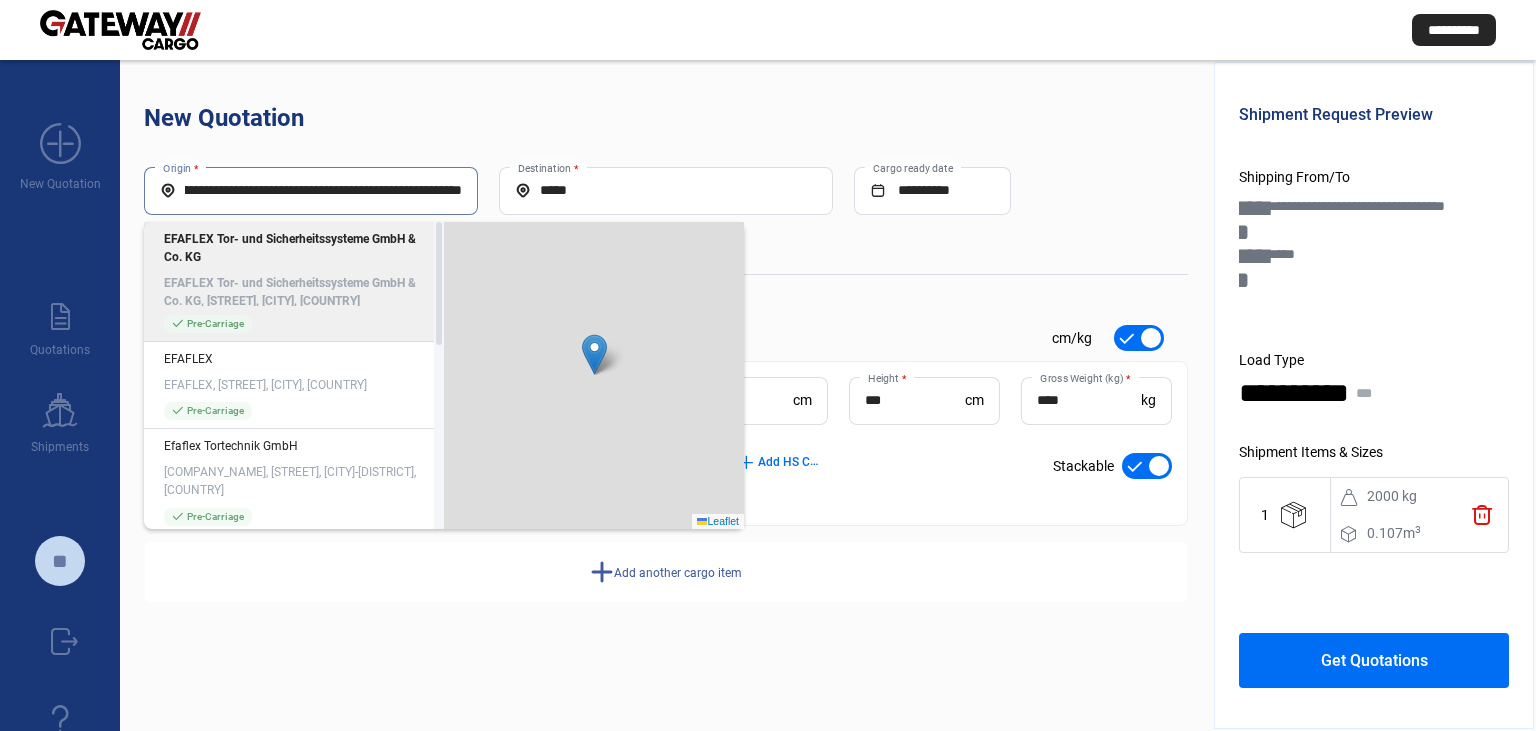 click on "**********" at bounding box center [311, 190] 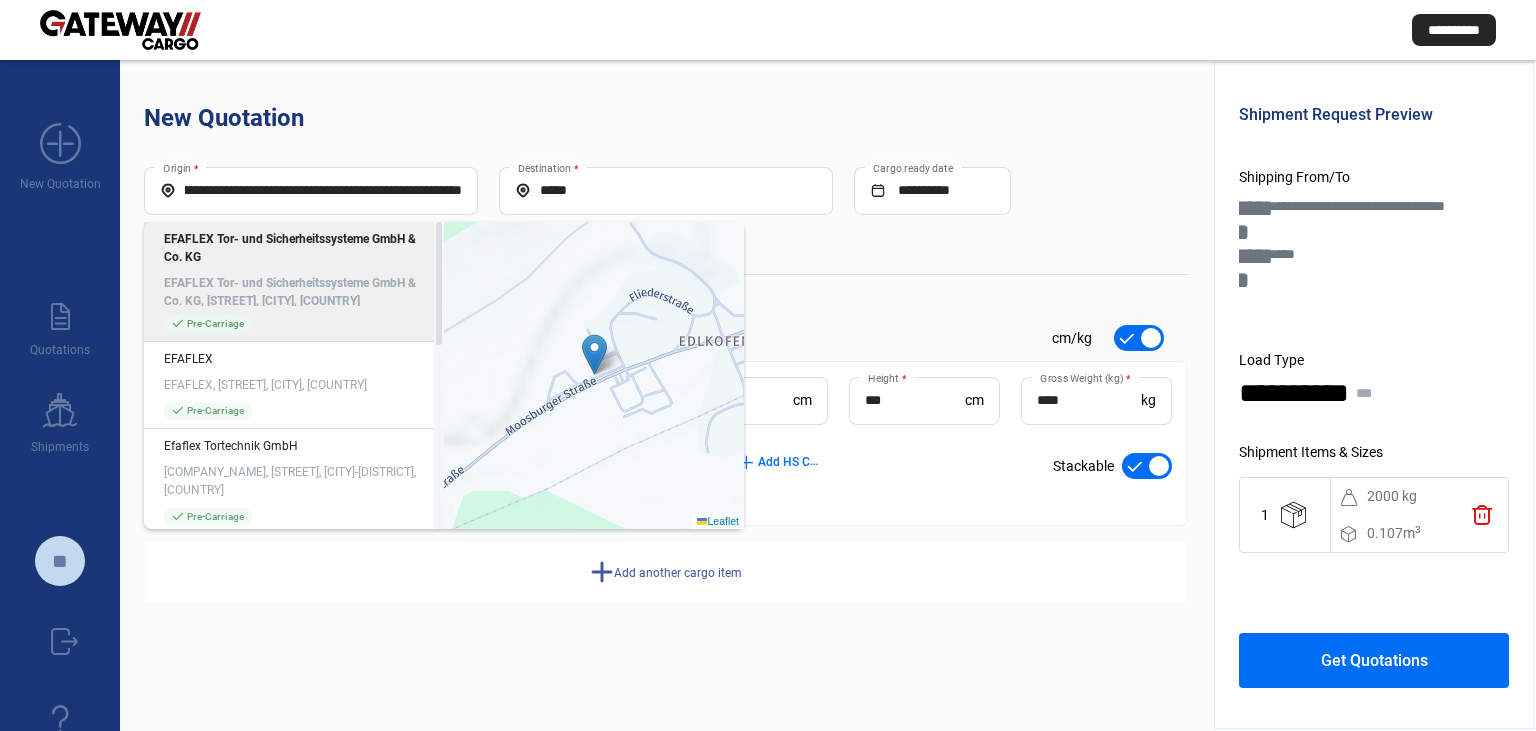 click on "EFAFLEX Tor- und Sicherheitssysteme GmbH & Co. KG, [STREET], [CITY], [COUNTRY]" 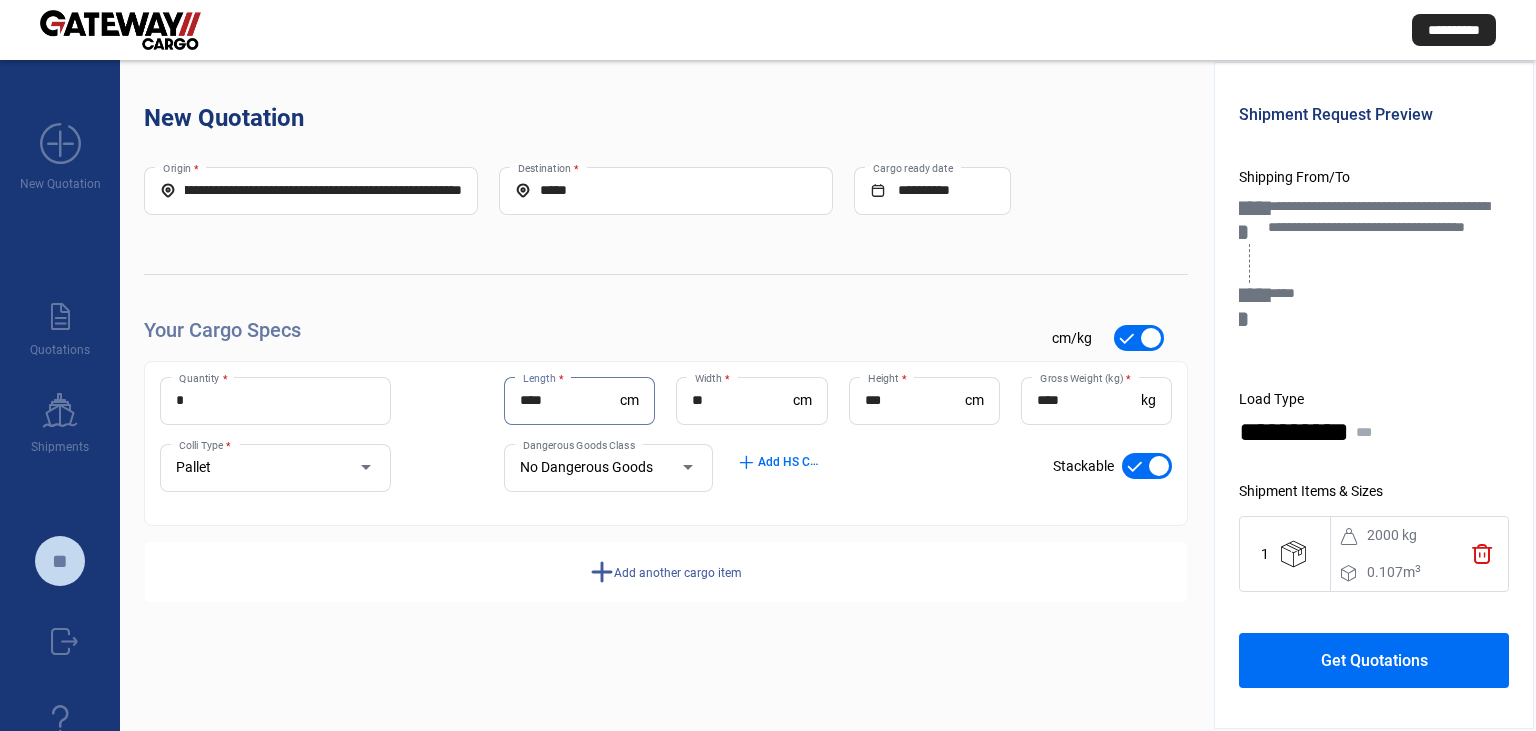 drag, startPoint x: 569, startPoint y: 400, endPoint x: 470, endPoint y: 404, distance: 99.08077 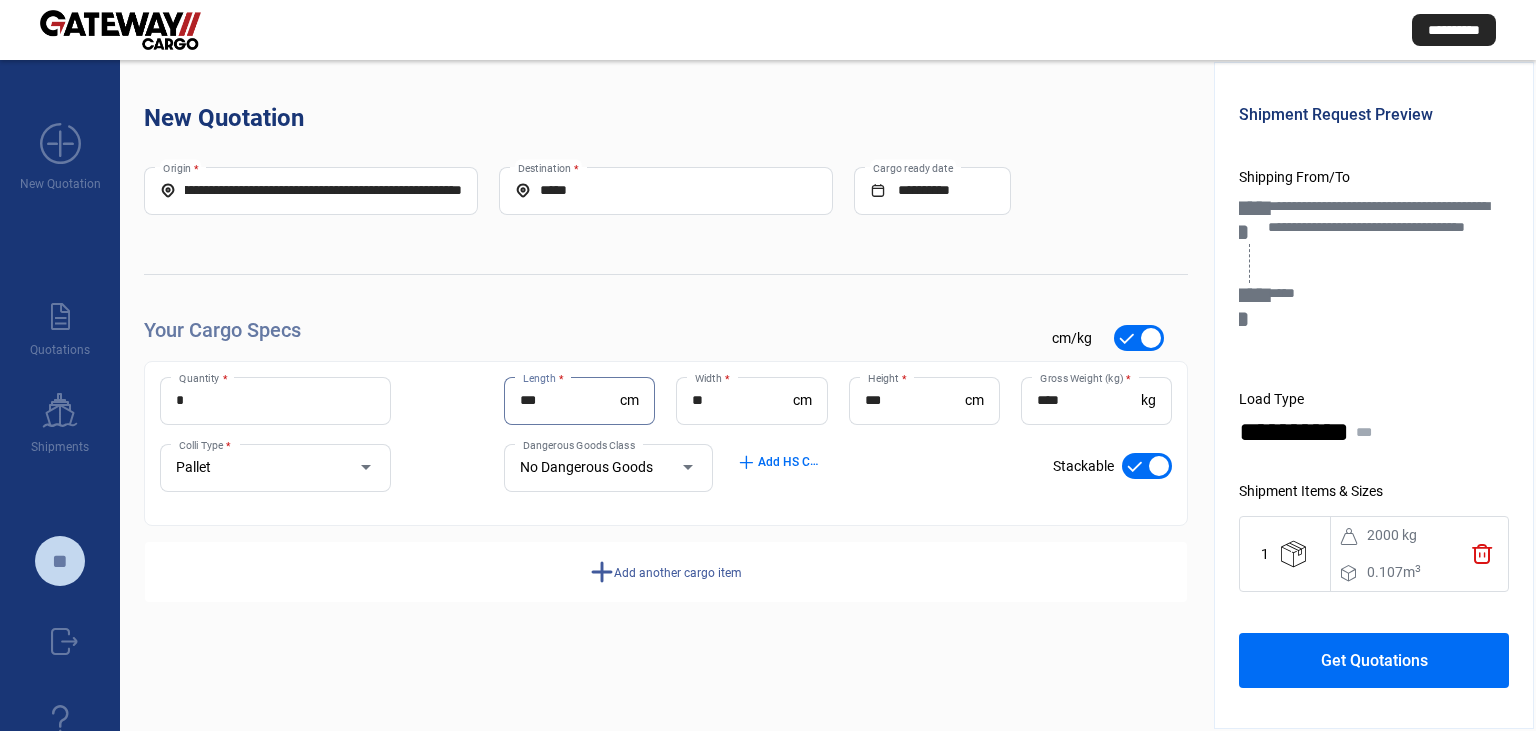 type on "***" 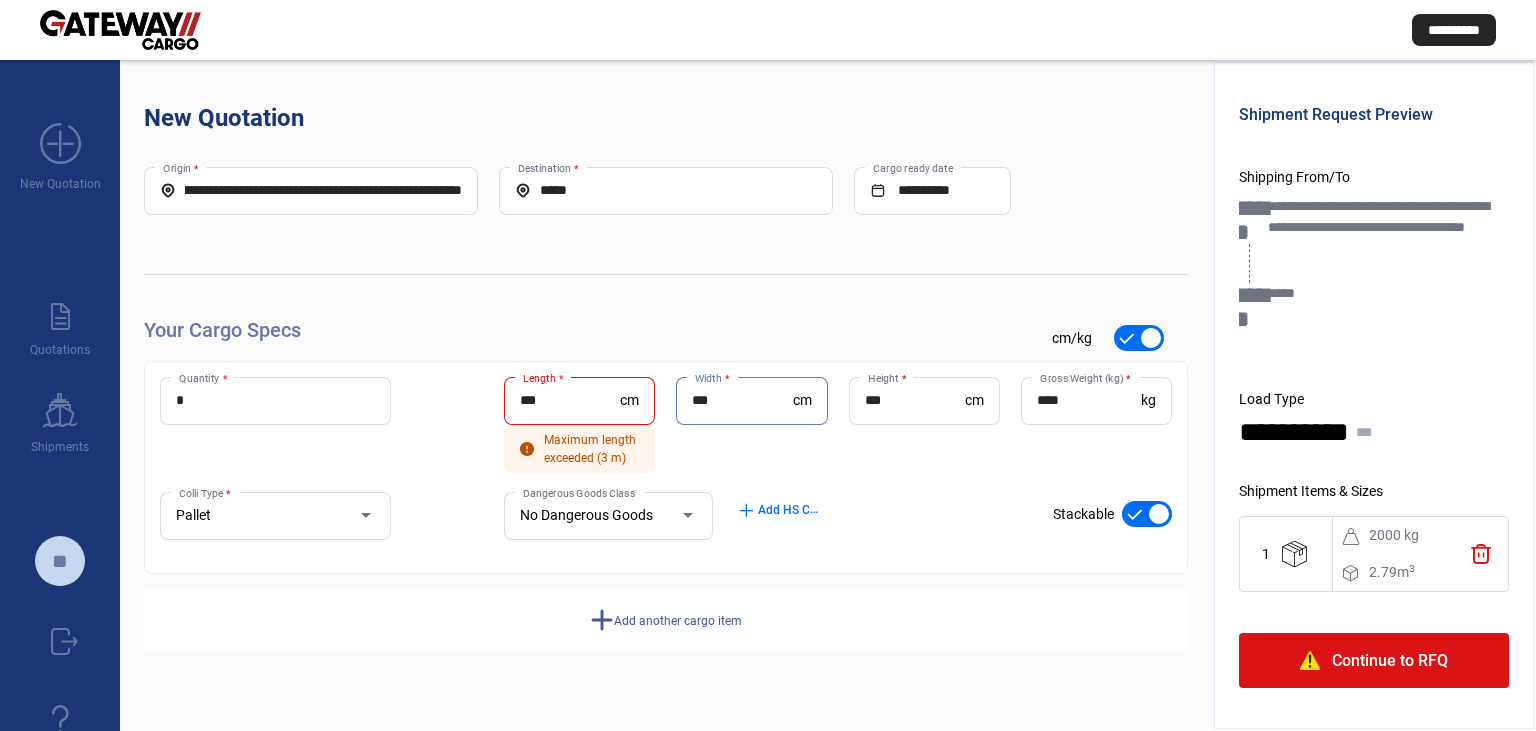 type on "***" 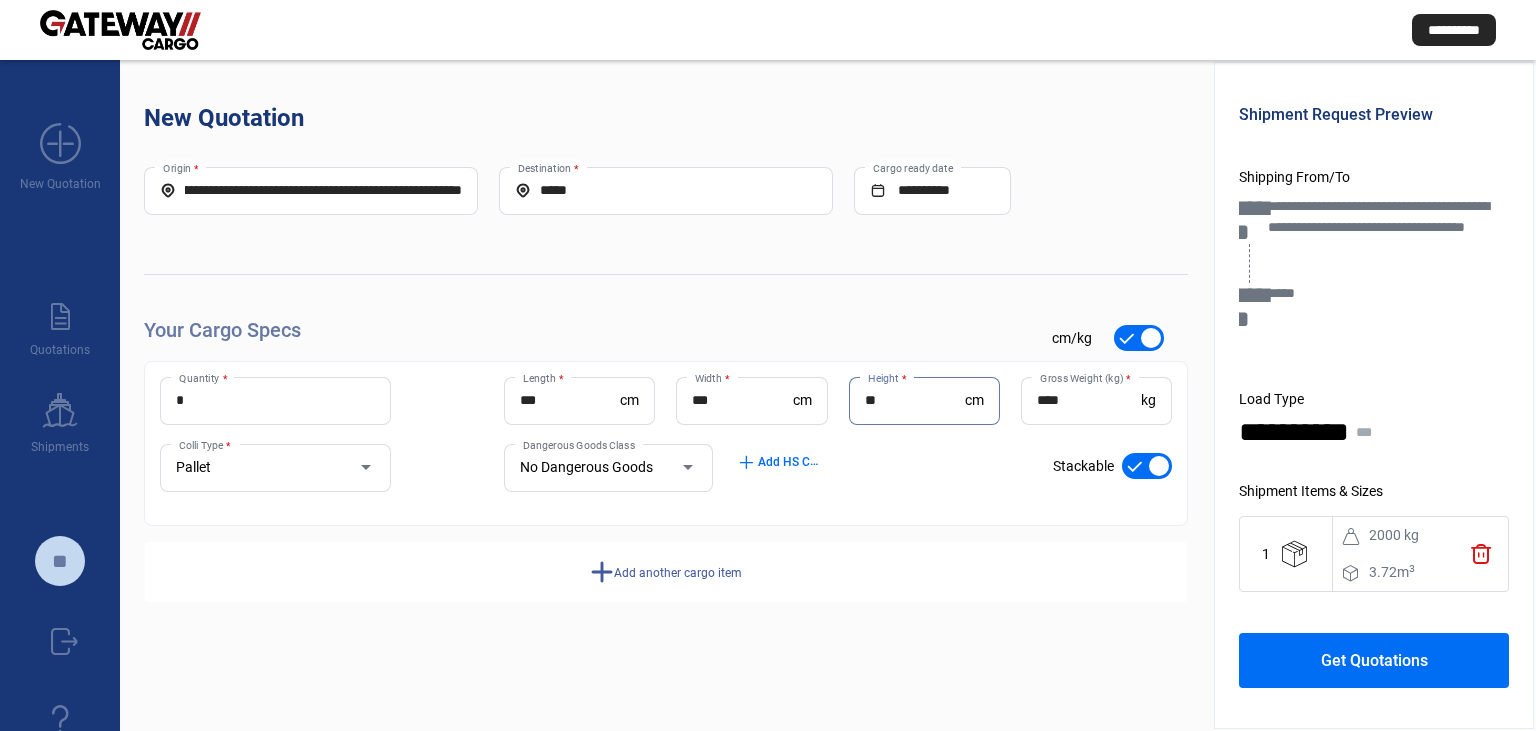 type on "**" 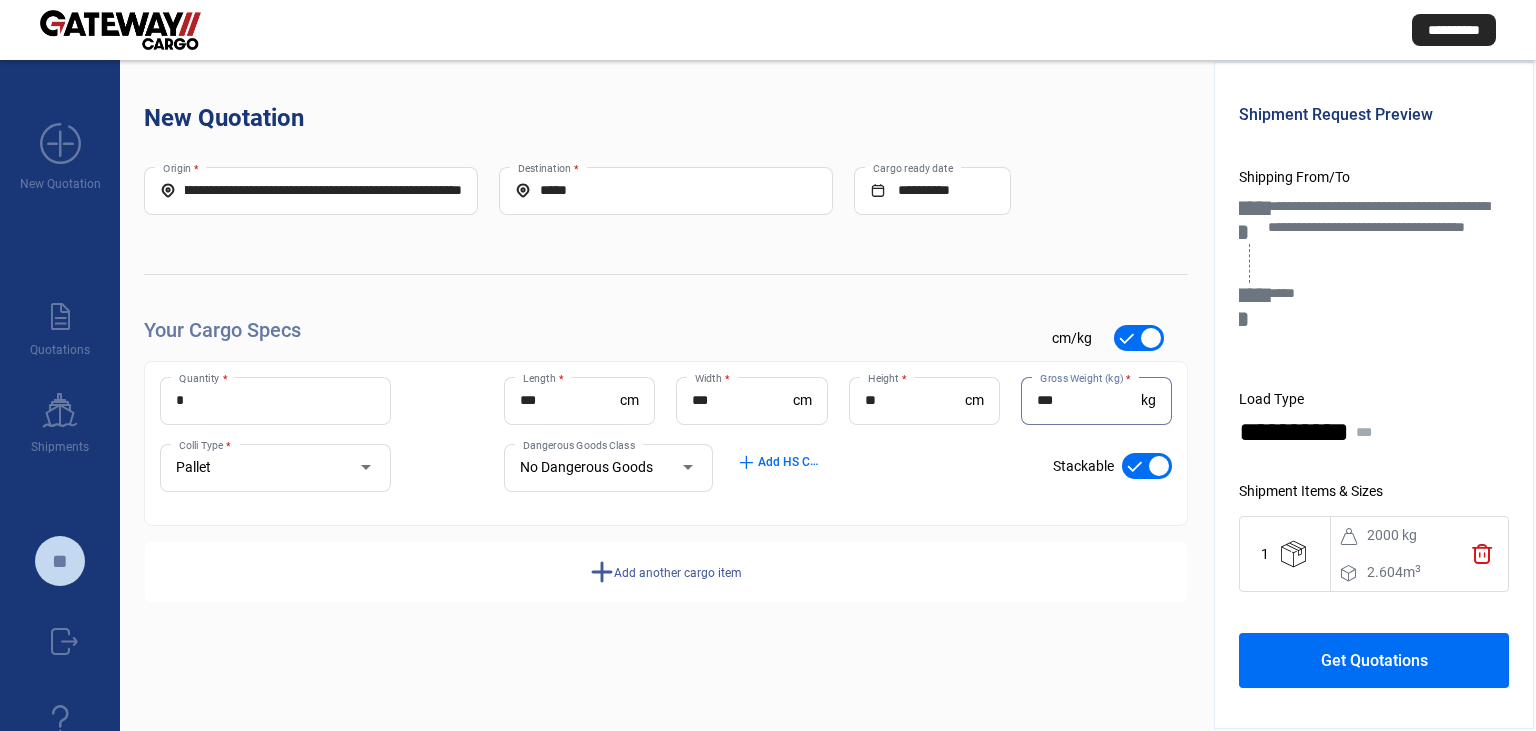 type on "***" 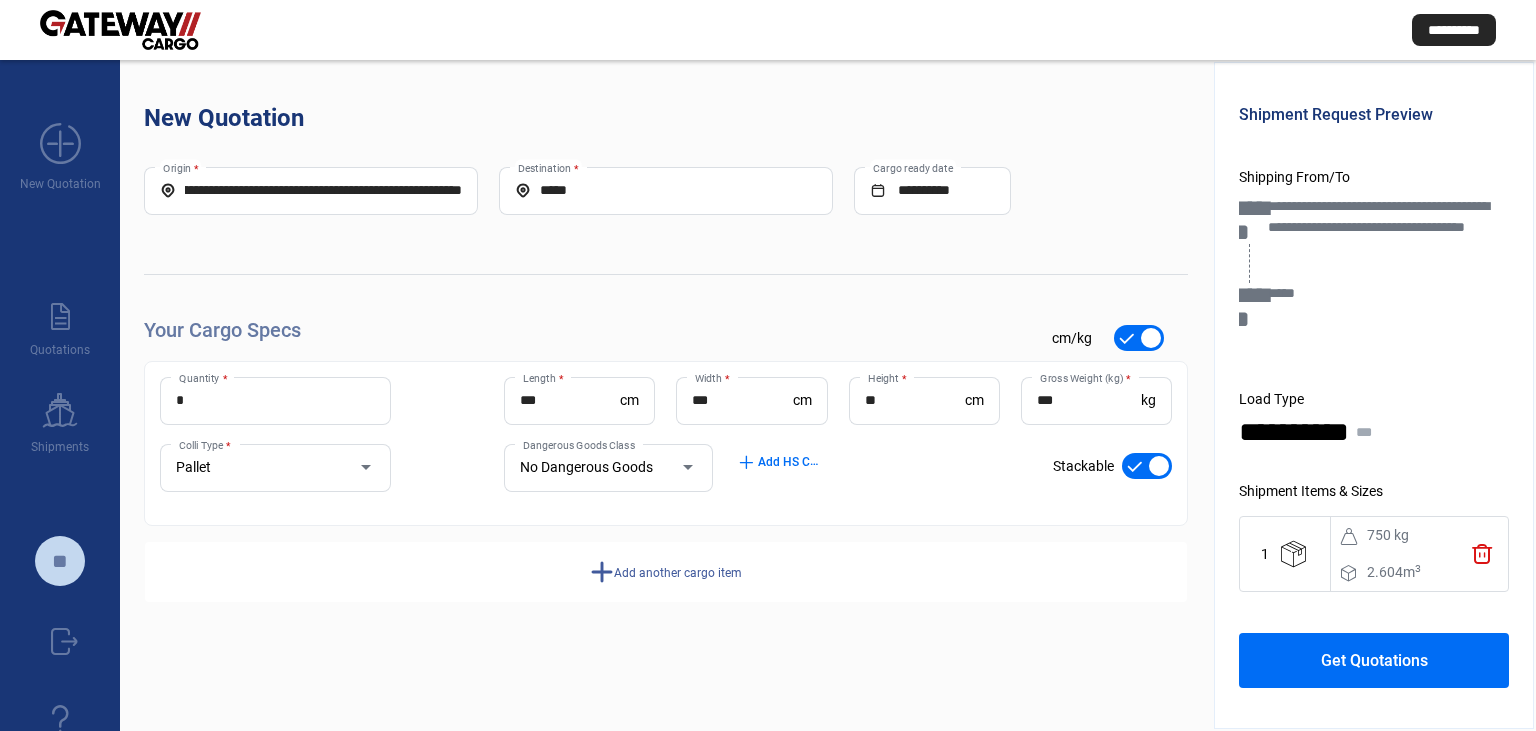 click on "Get Quotations" 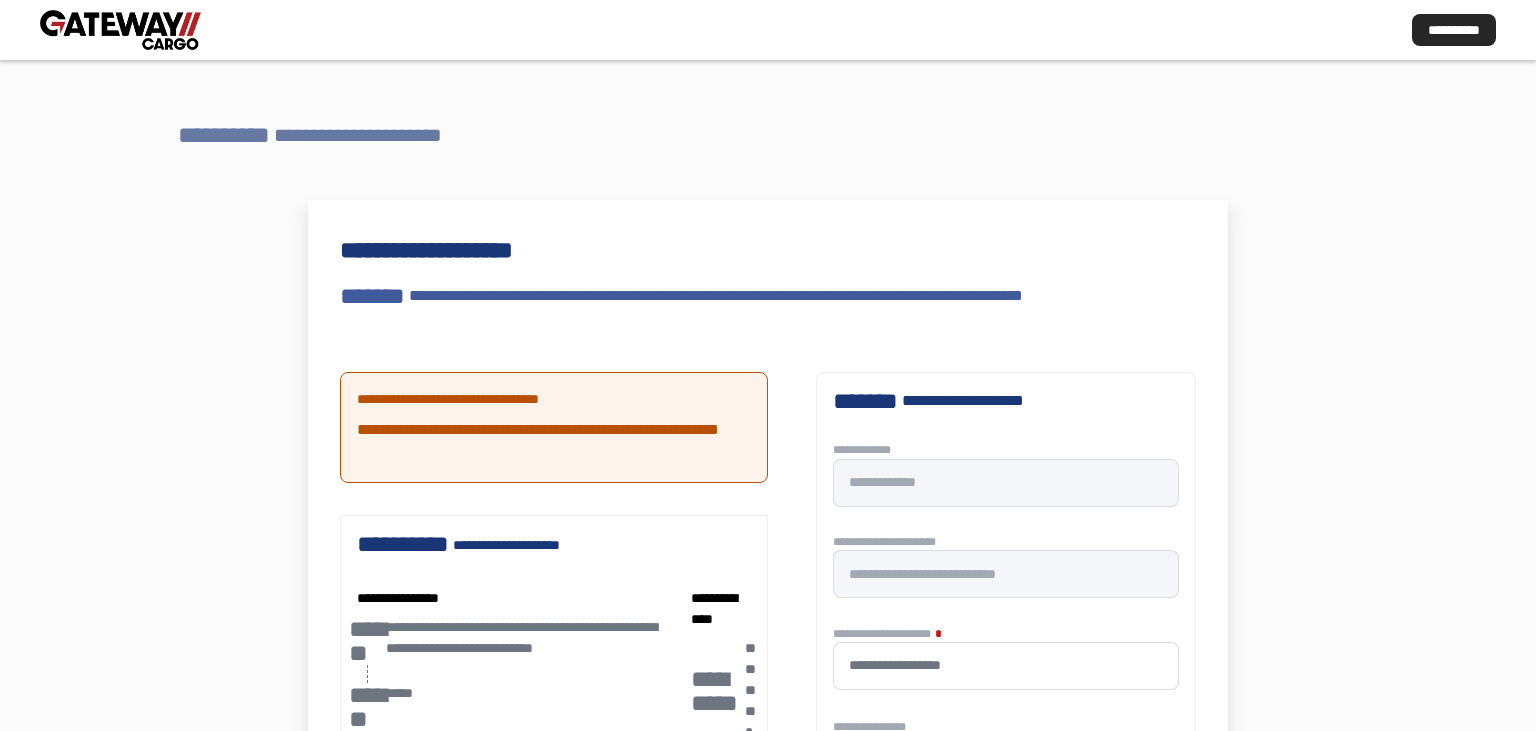 scroll, scrollTop: 0, scrollLeft: 279, axis: horizontal 